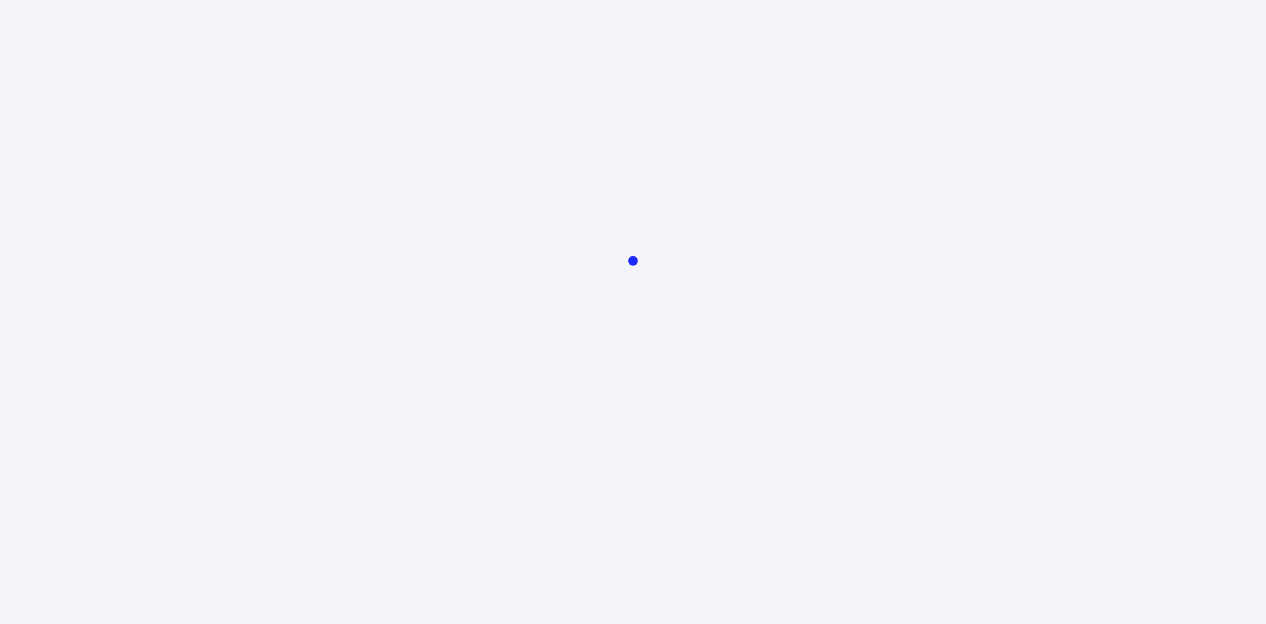 scroll, scrollTop: 0, scrollLeft: 0, axis: both 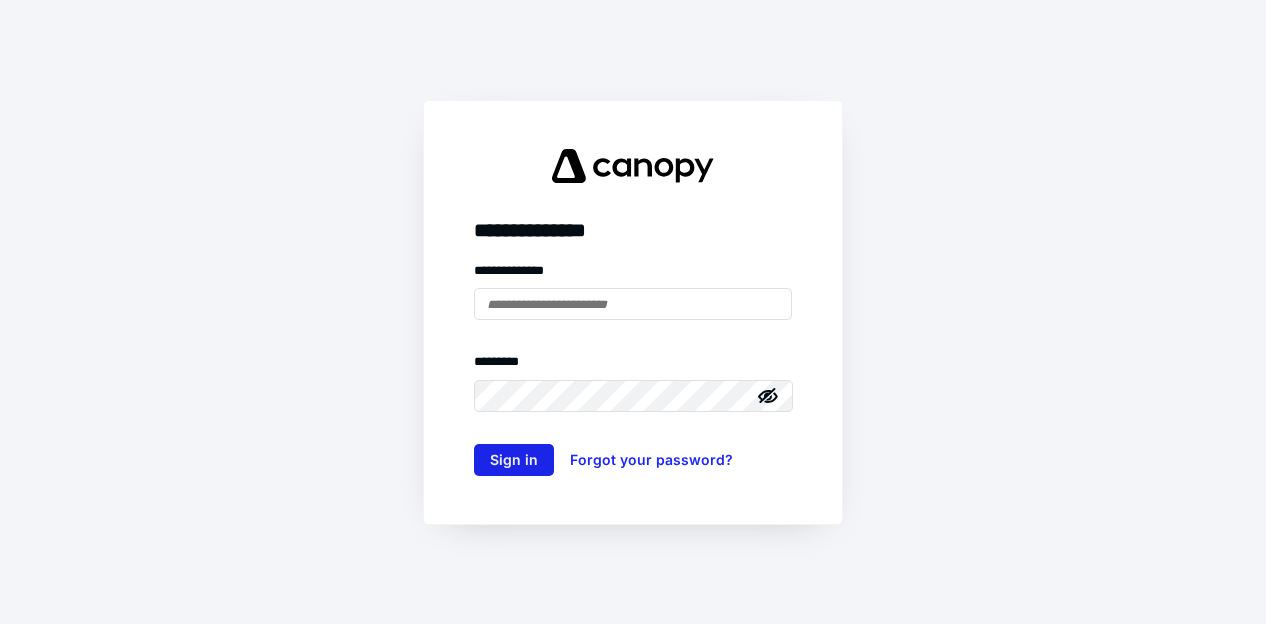 type on "**********" 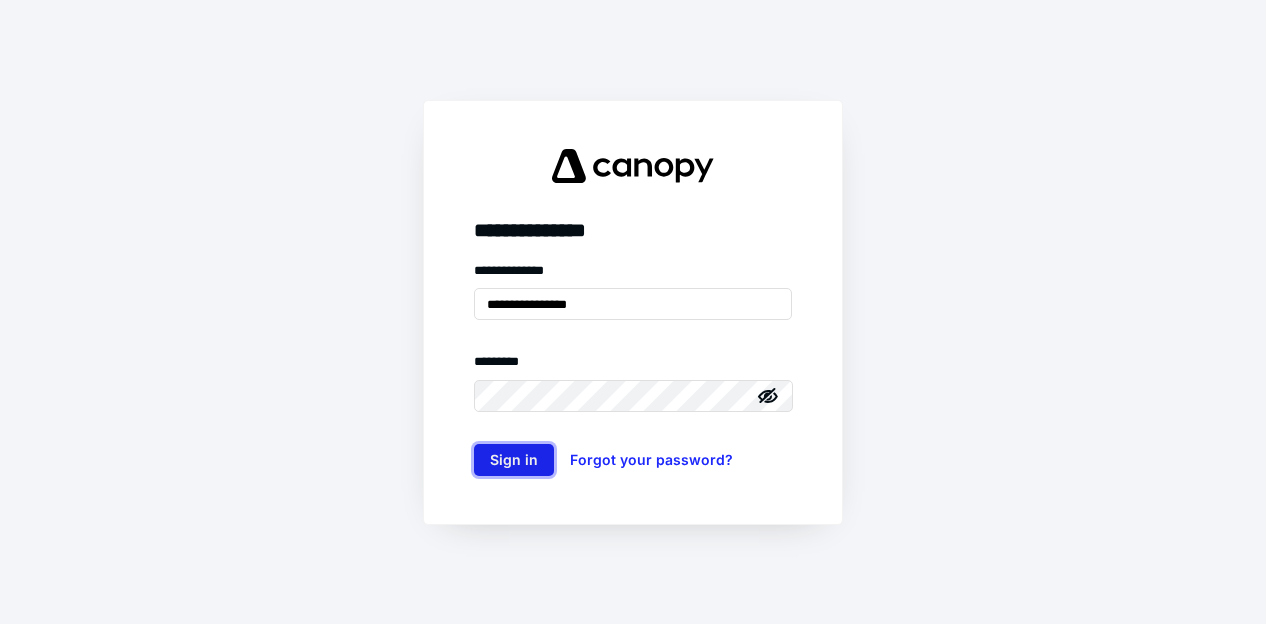 click on "Sign in" at bounding box center (514, 460) 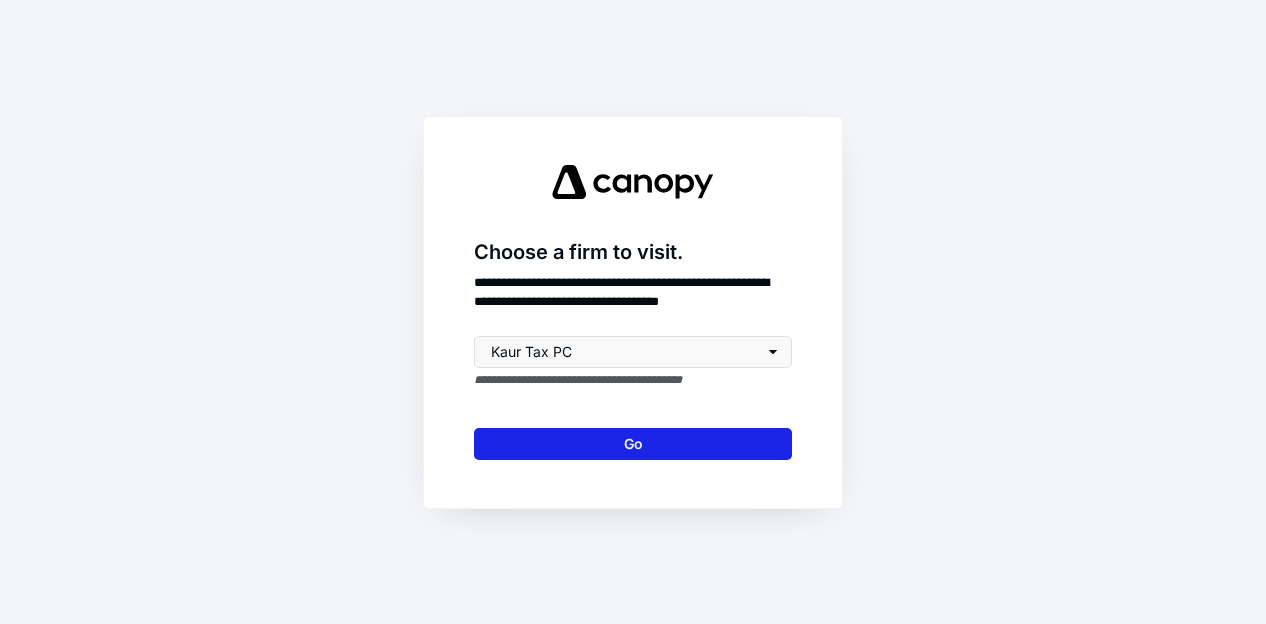 click on "Go" at bounding box center (633, 444) 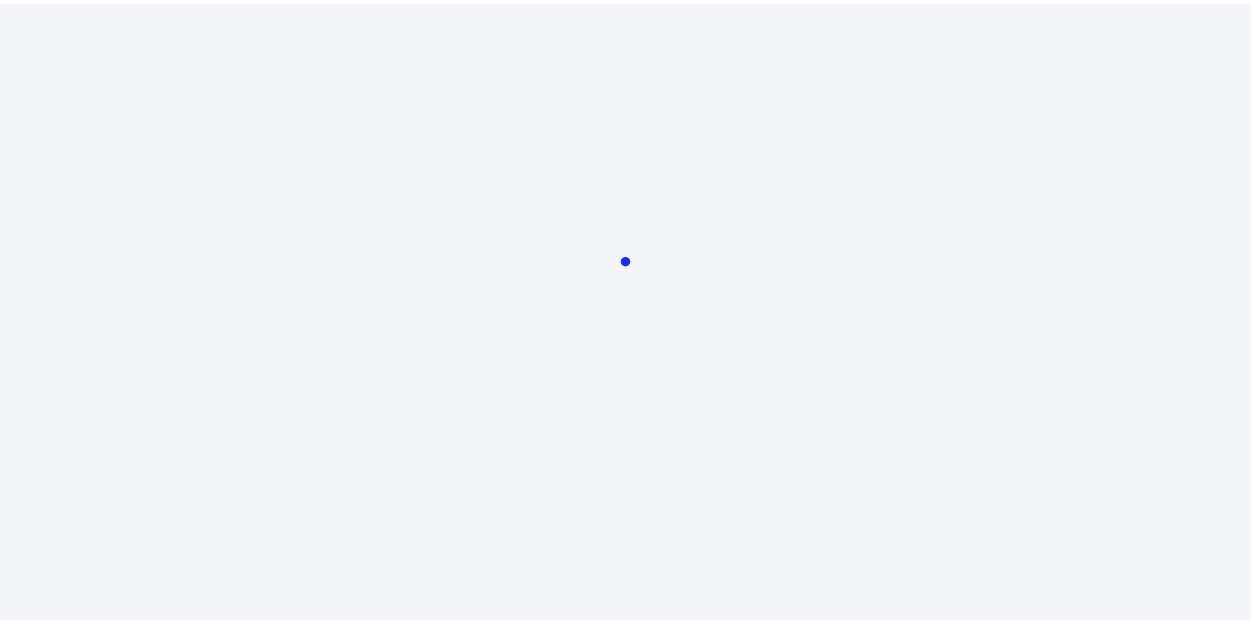 scroll, scrollTop: 0, scrollLeft: 0, axis: both 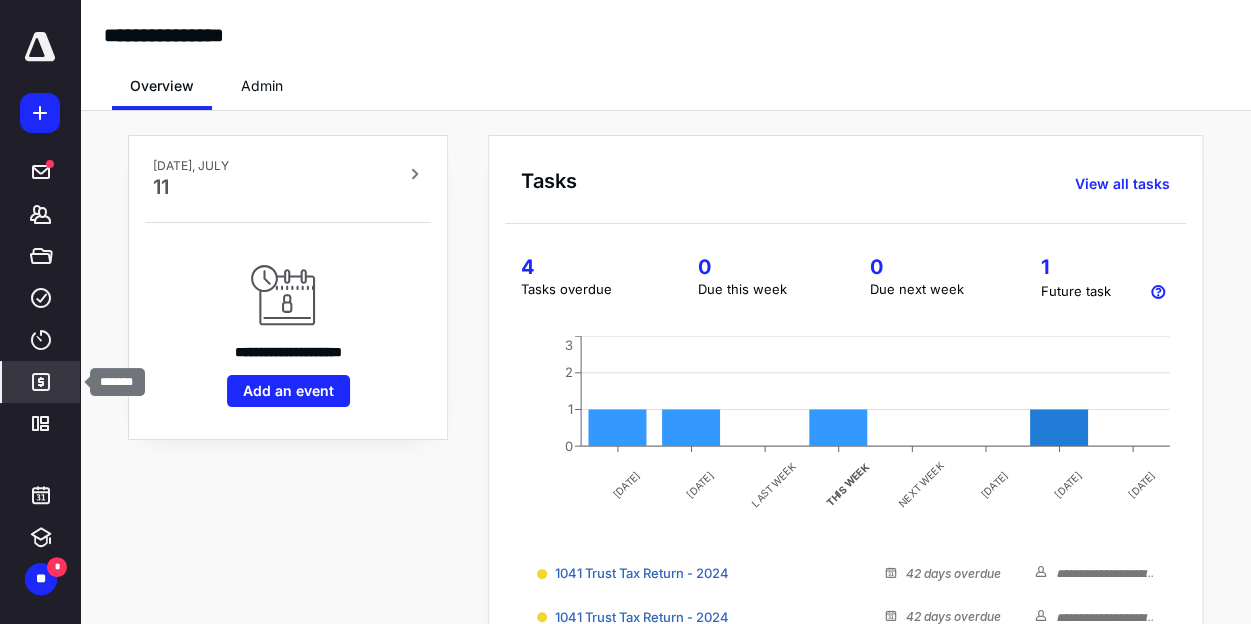 click on "*******" at bounding box center (41, 382) 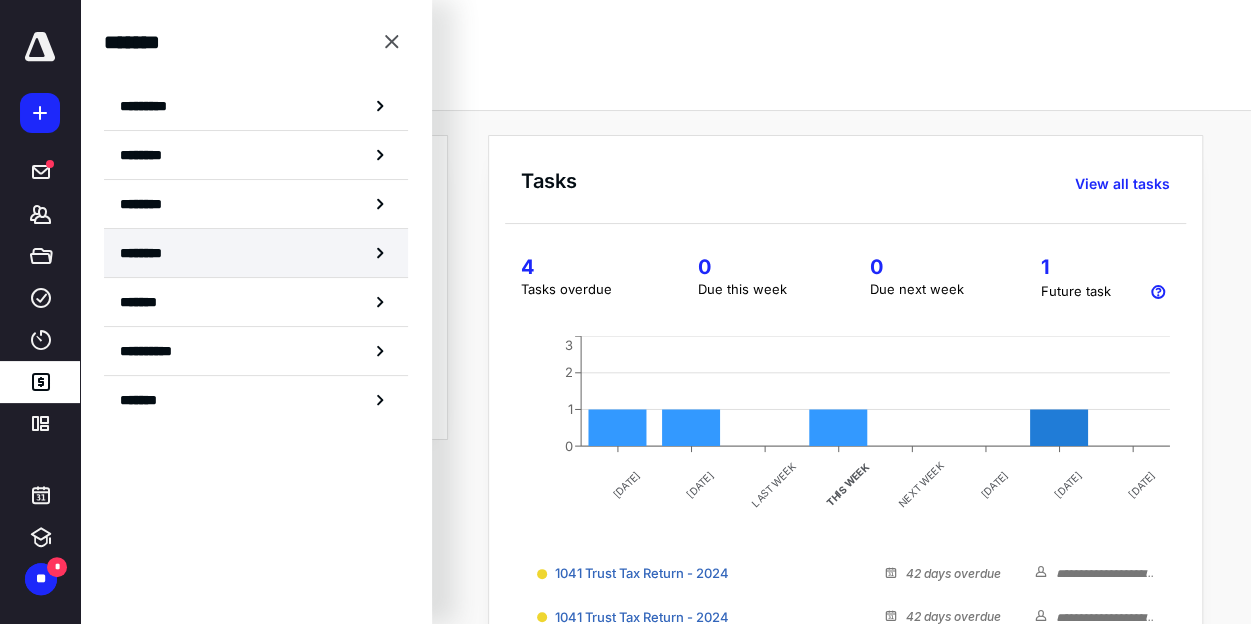 click on "********" at bounding box center [153, 253] 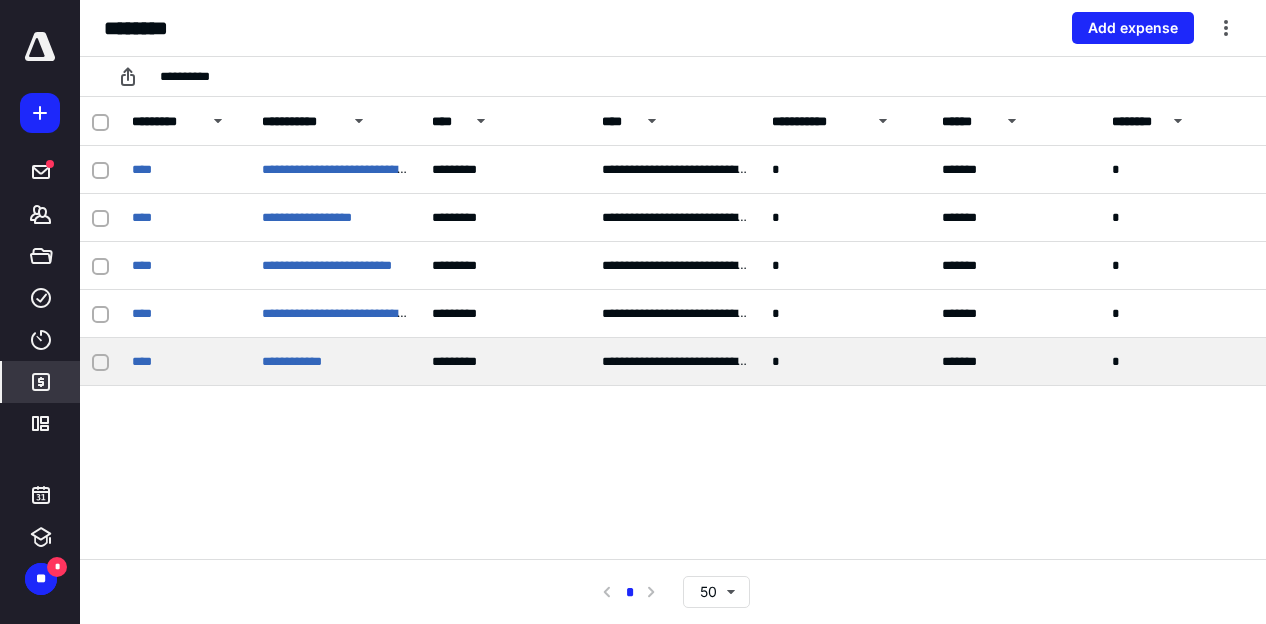 scroll, scrollTop: 0, scrollLeft: 4, axis: horizontal 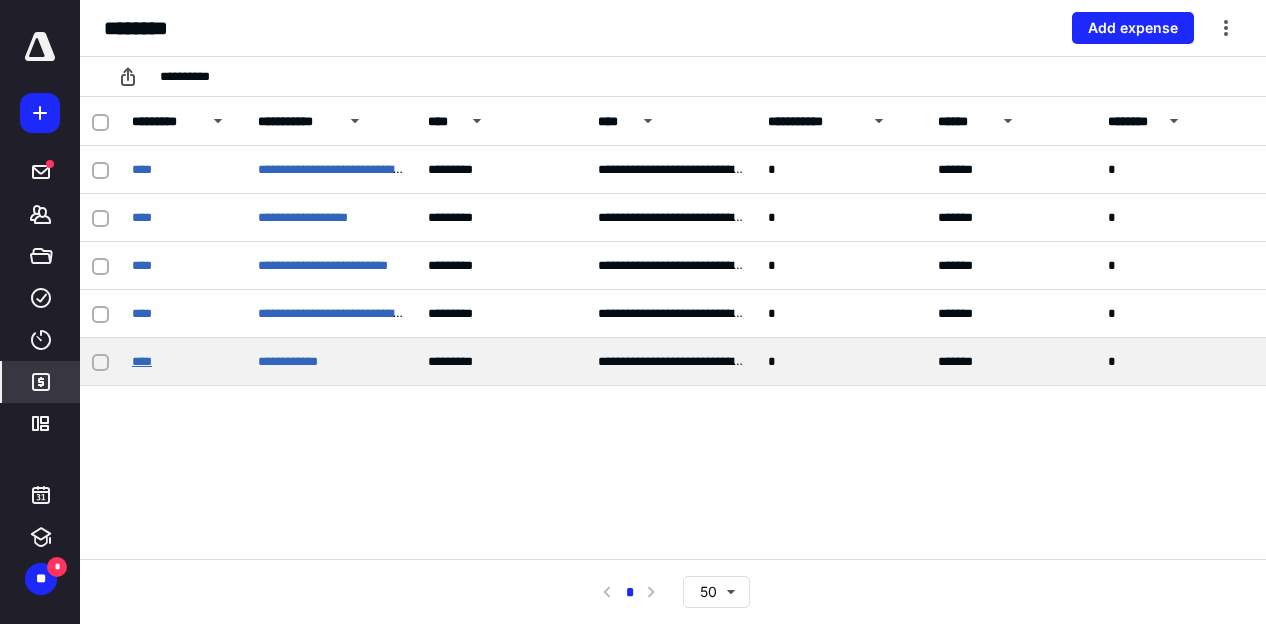 click on "****" at bounding box center [142, 361] 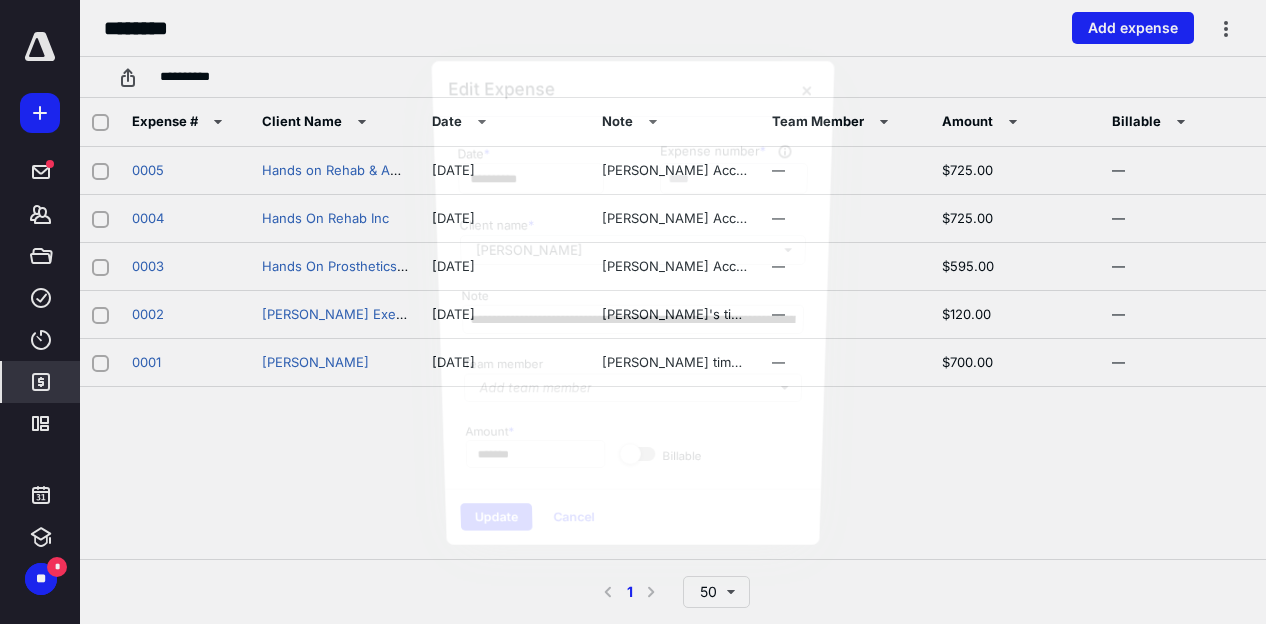 scroll, scrollTop: 0, scrollLeft: 4, axis: horizontal 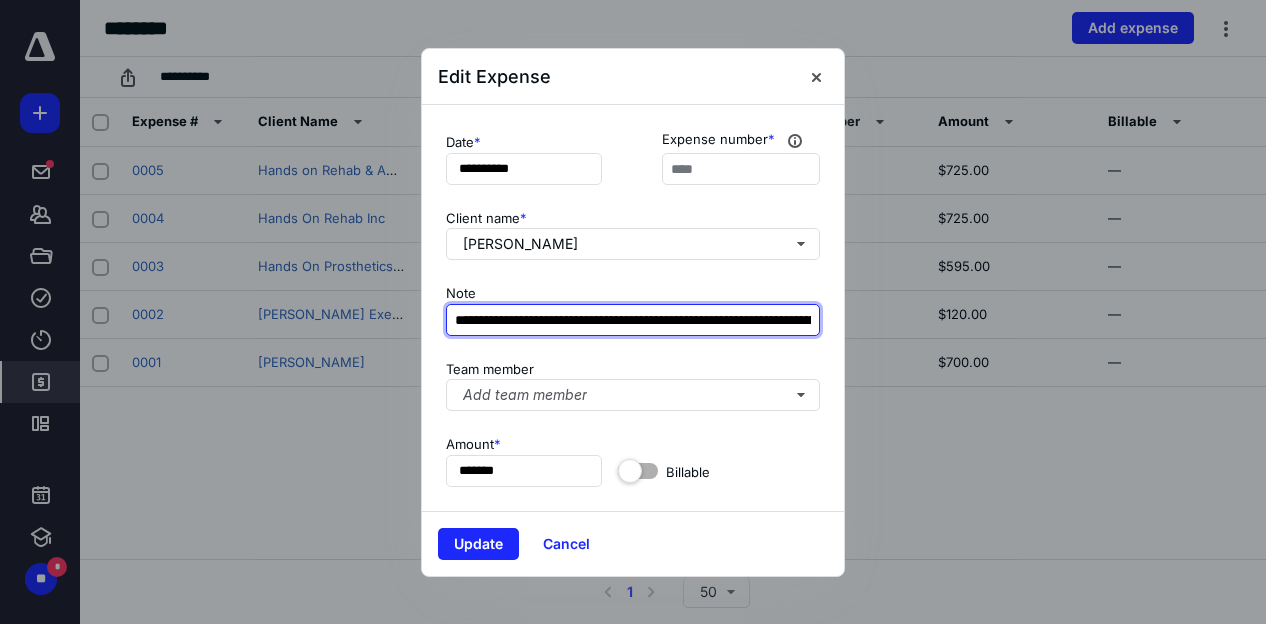click on "**********" at bounding box center [633, 320] 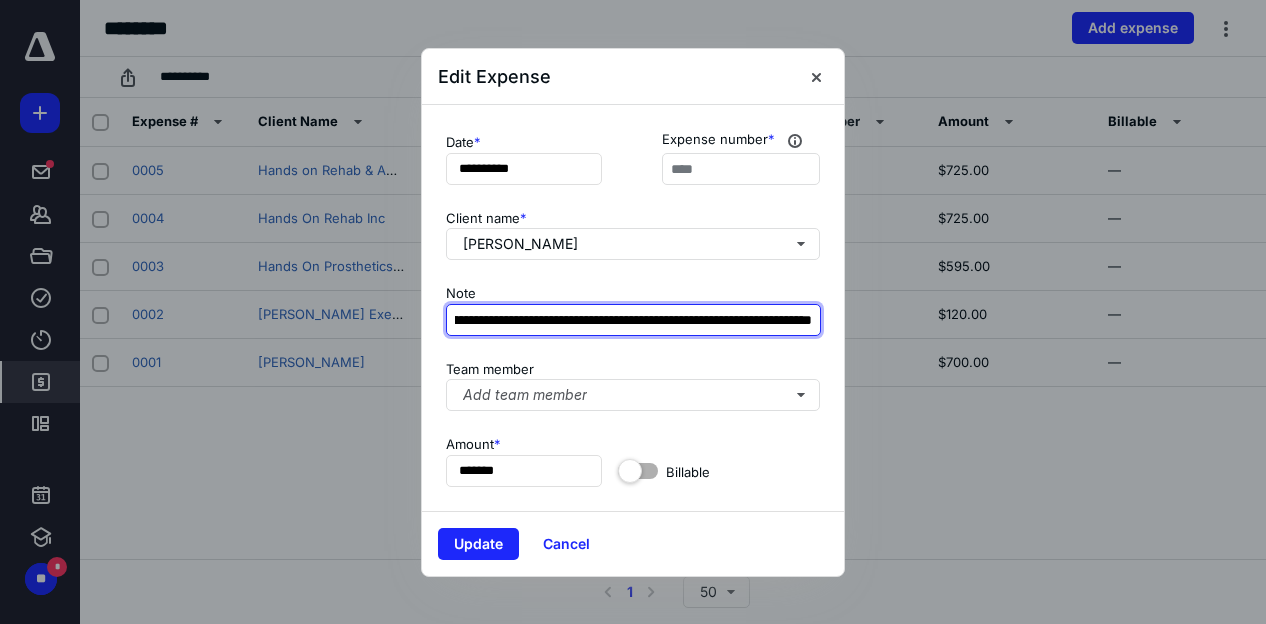 drag, startPoint x: 753, startPoint y: 319, endPoint x: 1026, endPoint y: 363, distance: 276.52304 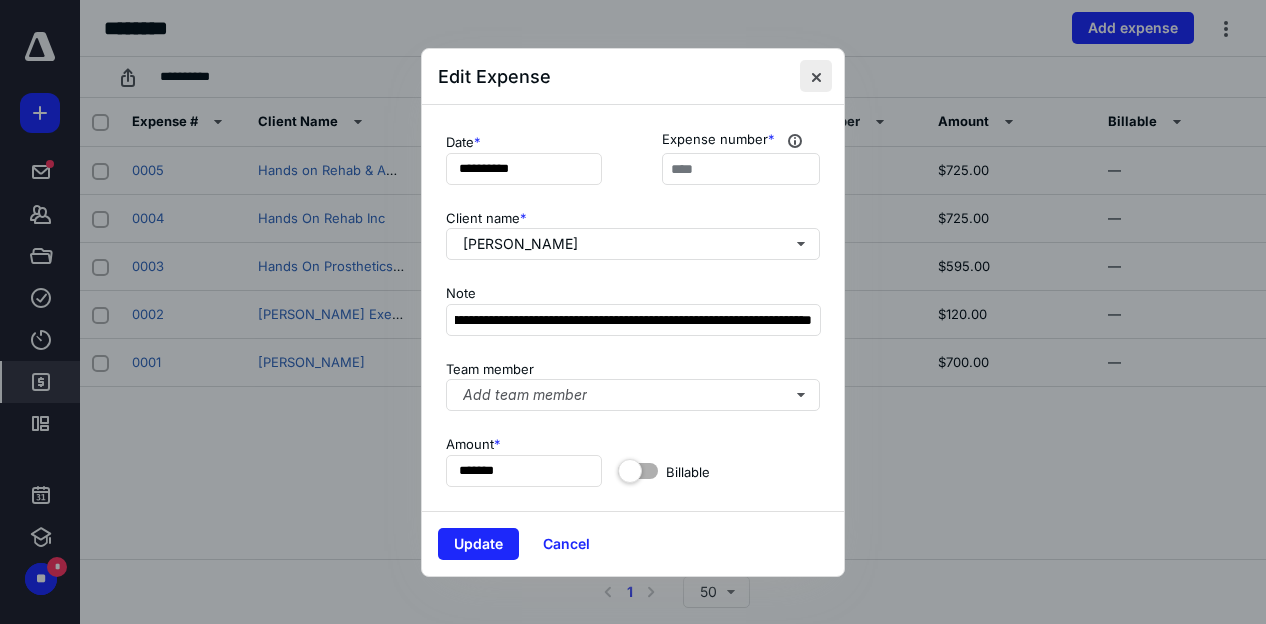 scroll, scrollTop: 0, scrollLeft: 0, axis: both 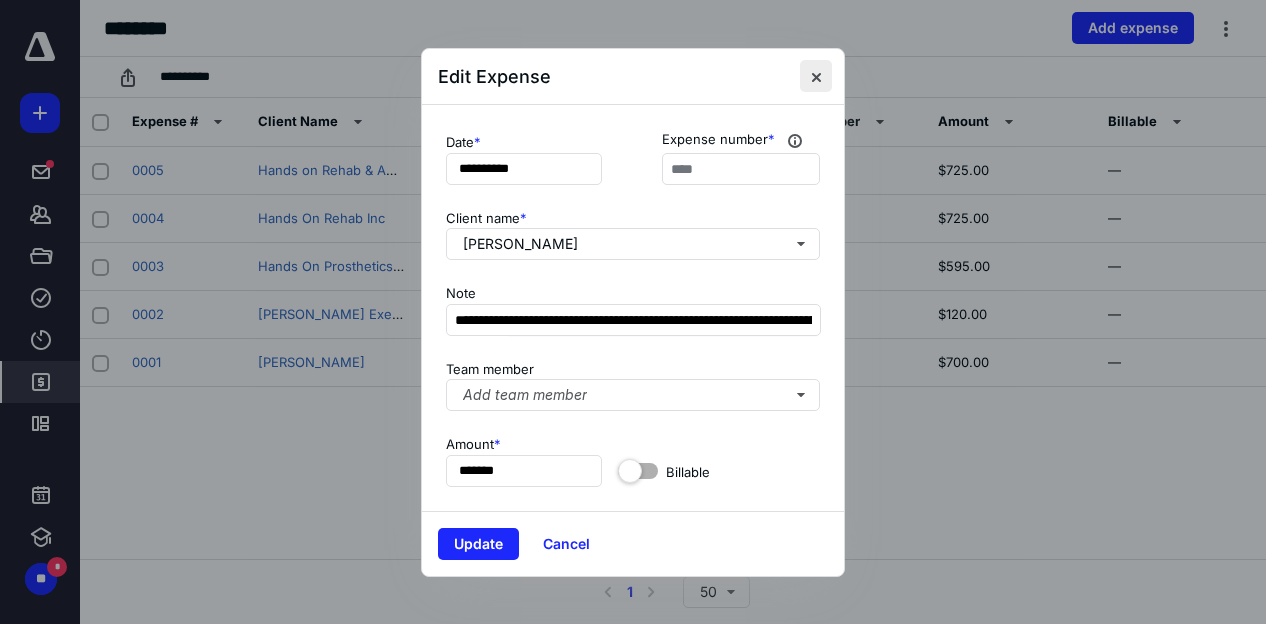 click at bounding box center (816, 76) 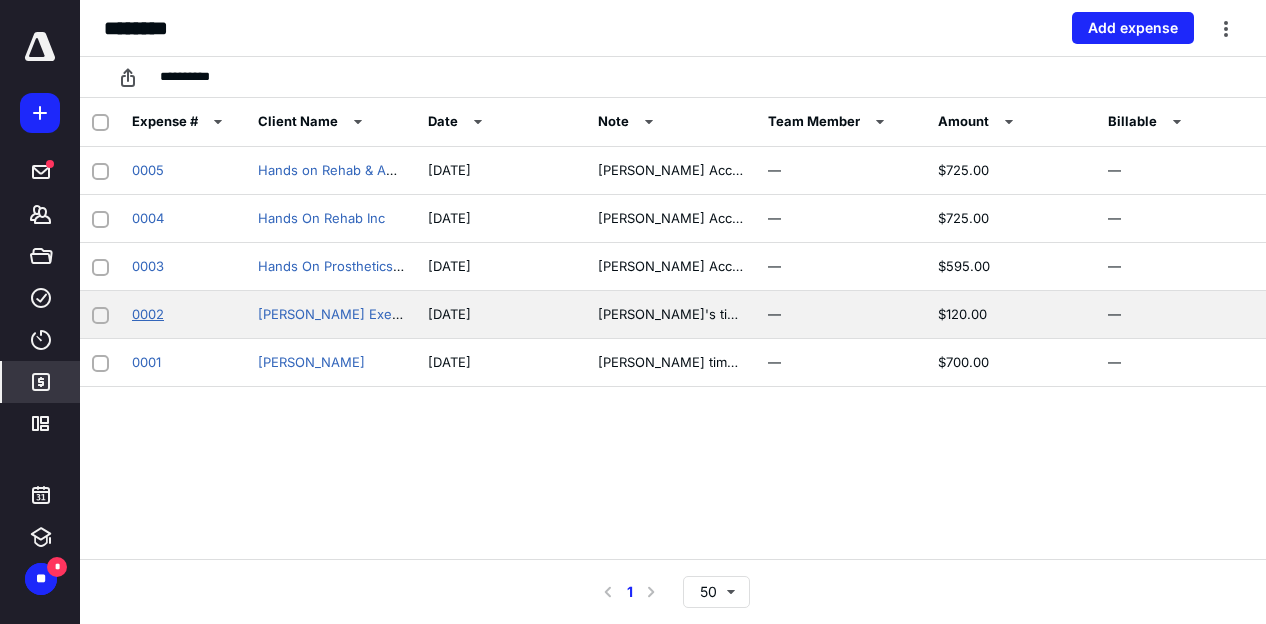 click on "0002" at bounding box center [148, 314] 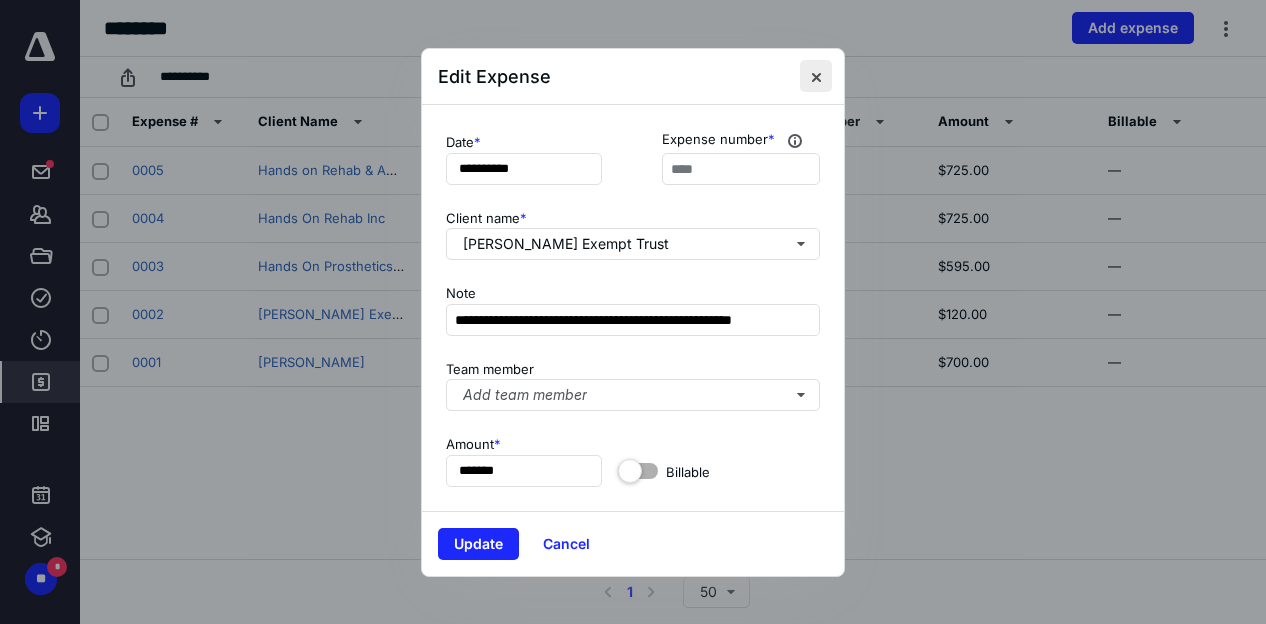 click at bounding box center [816, 76] 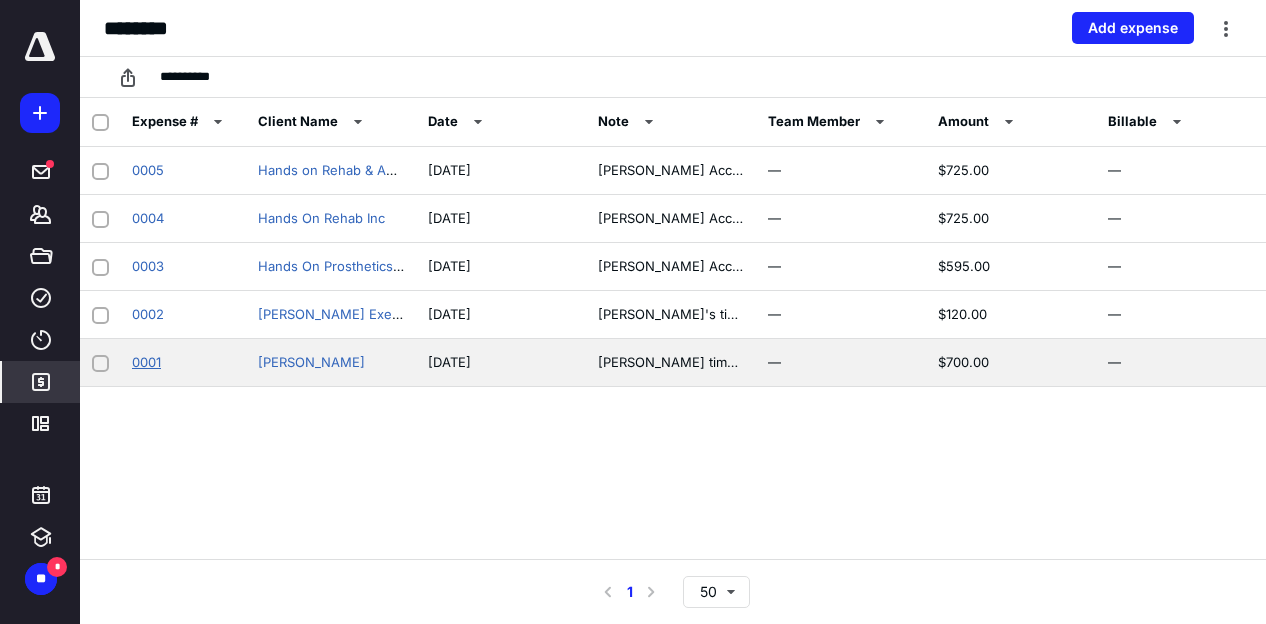 click on "0001" at bounding box center [146, 362] 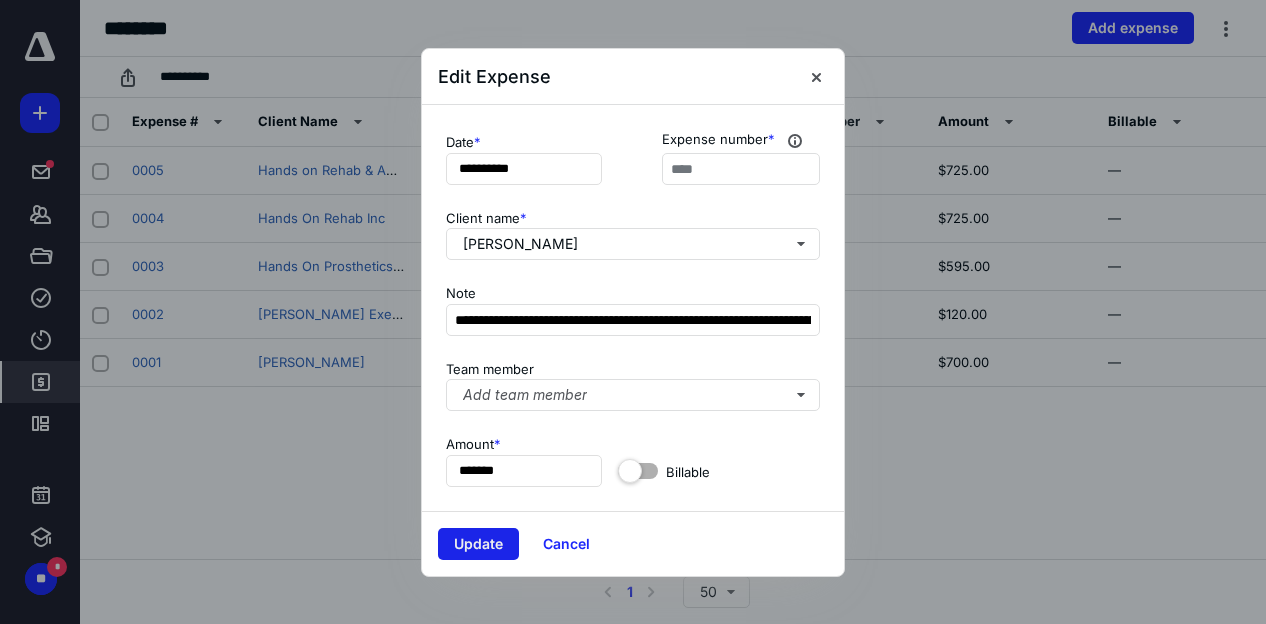 click on "Update" at bounding box center [478, 544] 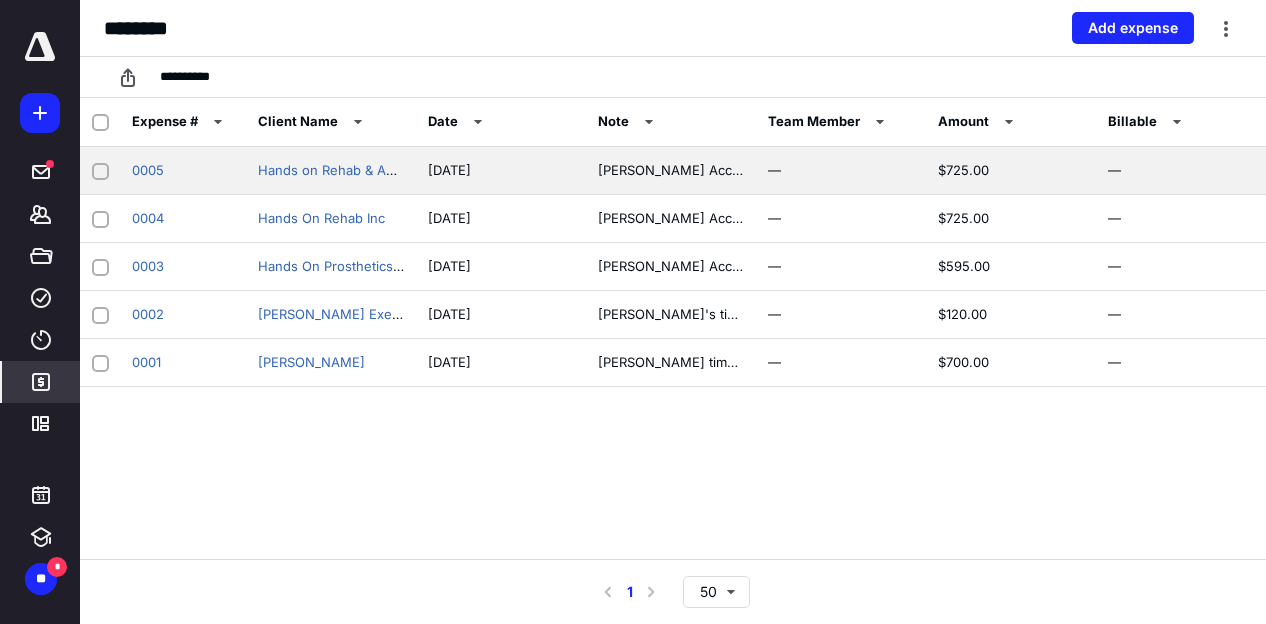 click at bounding box center (100, 171) 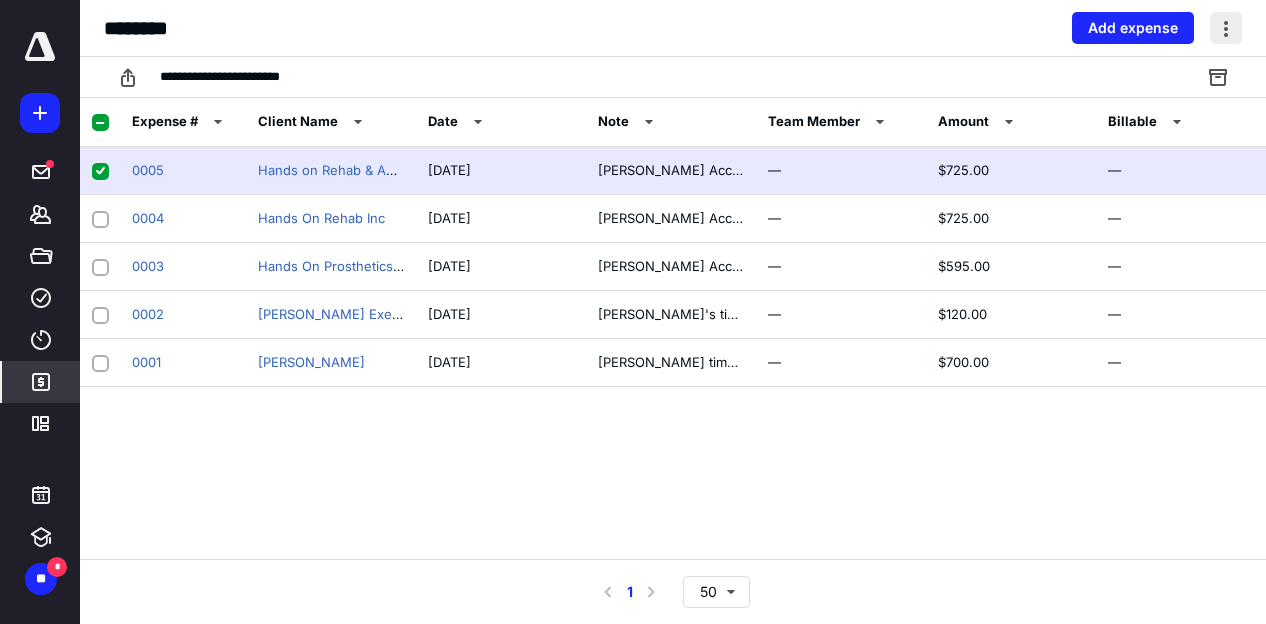click at bounding box center (1226, 28) 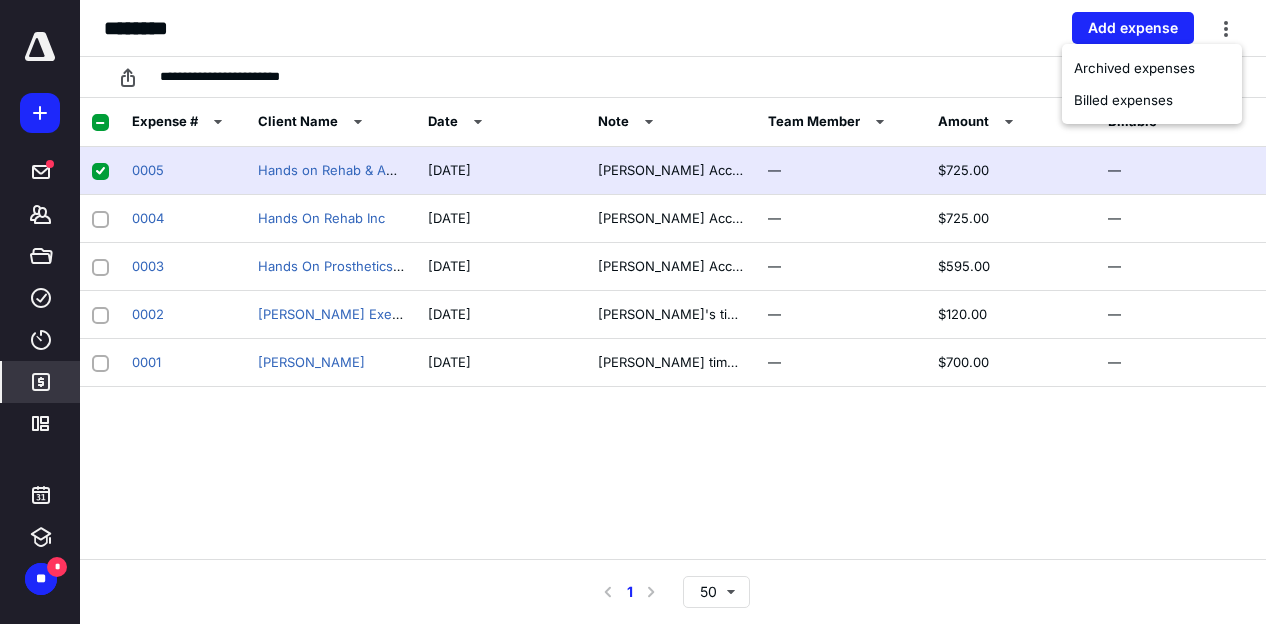 click on "Expense # Client Name Date Note Team Member Amount Billable 0005 Hands on Rehab & Aquatics, Inc [DATE] [PERSON_NAME] Account analysis and adjustments for 2024 tax return — $725.00 — 0004 Hands On Rehab Inc [DATE] [PERSON_NAME] Account analysis and adjustments for 2024 tax return — $725.00 — 0003 Hands On Prosthetics, Inc. [DATE] [PERSON_NAME] Account analysis and adjustments for 2024 tax return — $595.00 — 0002 [PERSON_NAME] Exempt Trust [DATE] [PERSON_NAME]'s time to enter initial info into 2023 tax return — $120.00 — 0001 [PERSON_NAME] [DATE] [PERSON_NAME] time to meet with client, prepare 2024 extension voucher, and discuss 1031 exchange — $700.00 —" at bounding box center [673, 328] 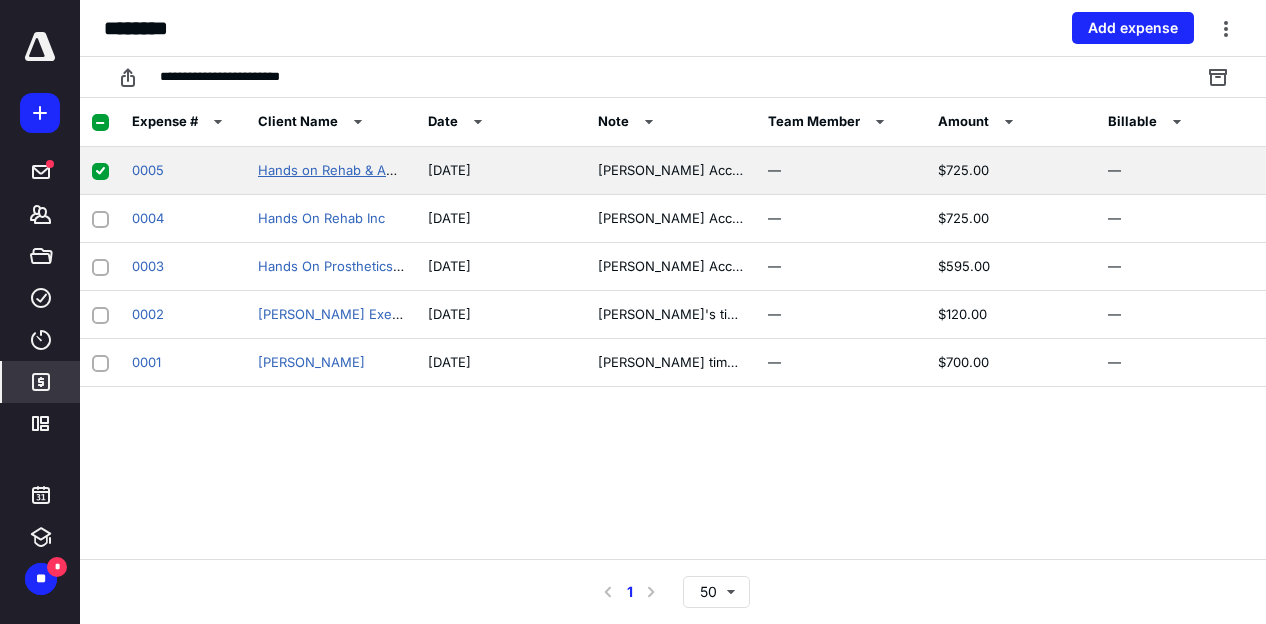 click on "Hands on Rehab & Aquatics, Inc" at bounding box center (357, 170) 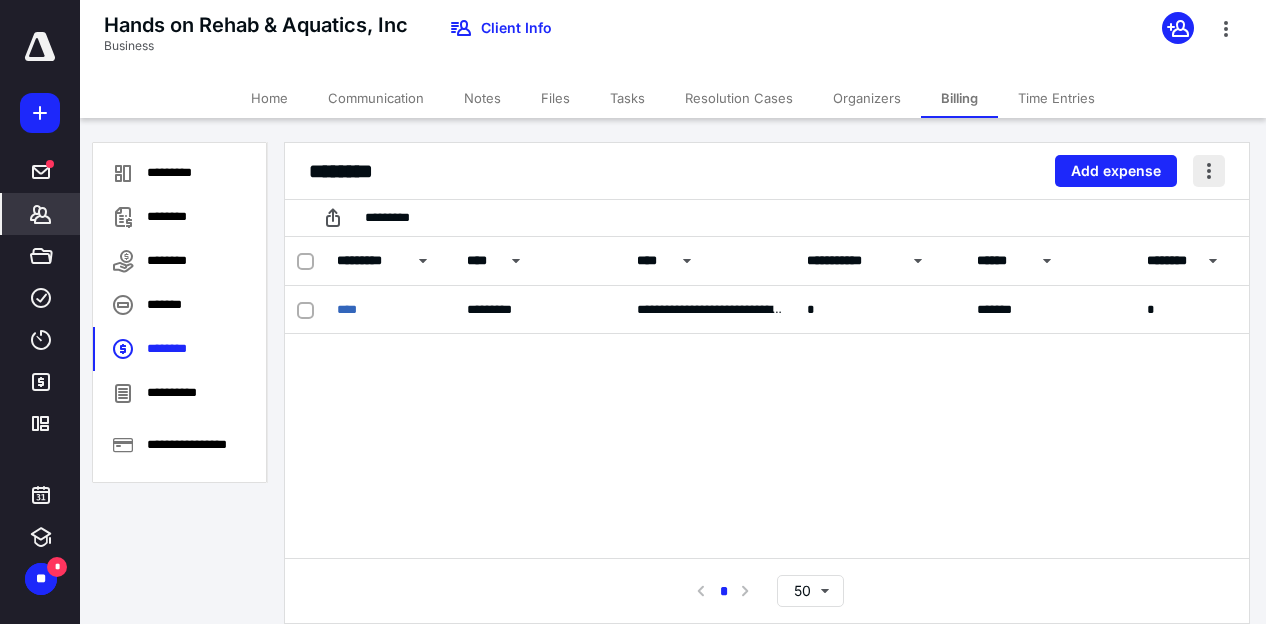 click at bounding box center [1209, 171] 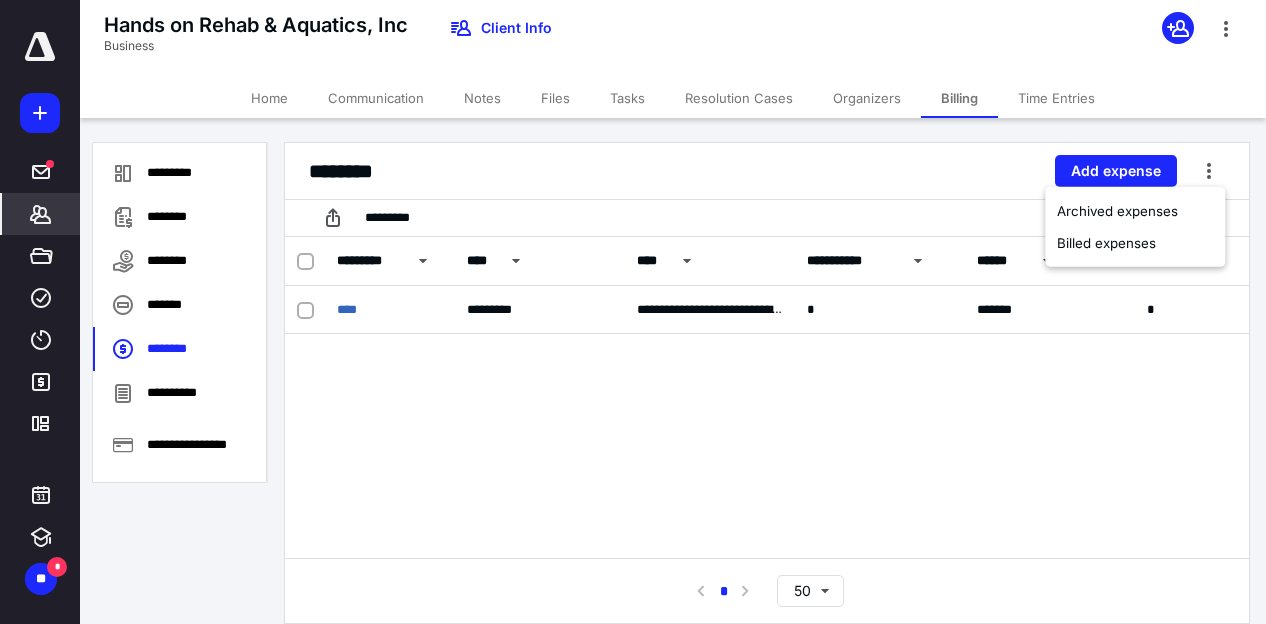 click on "**********" at bounding box center (767, 397) 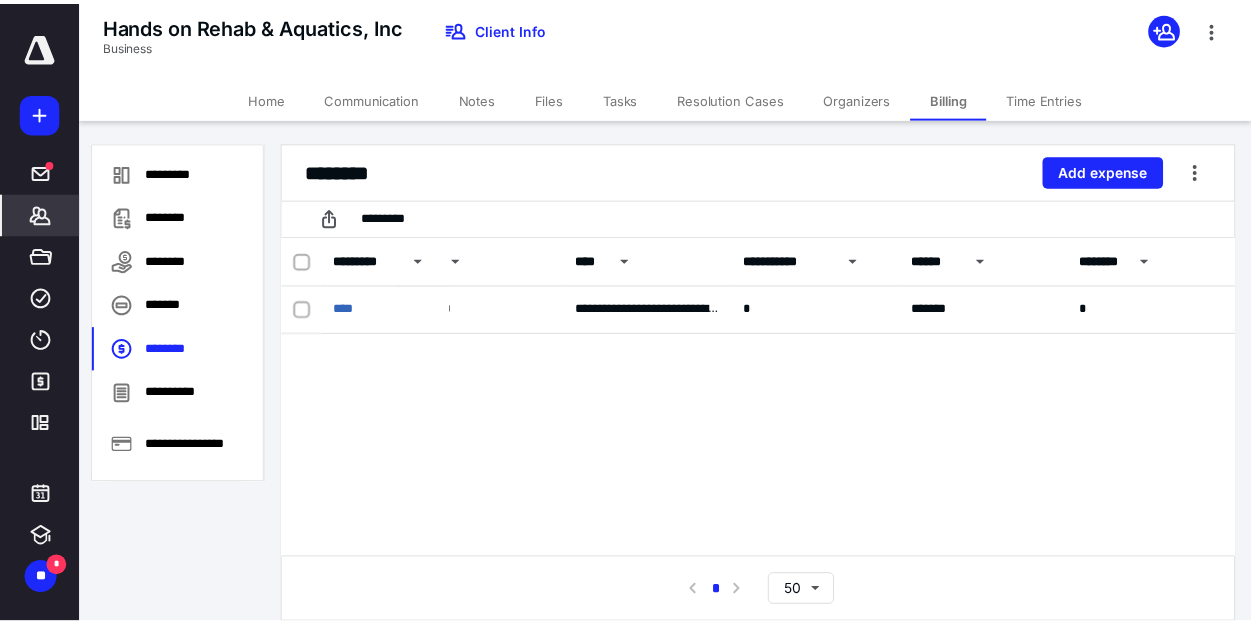 scroll, scrollTop: 0, scrollLeft: 0, axis: both 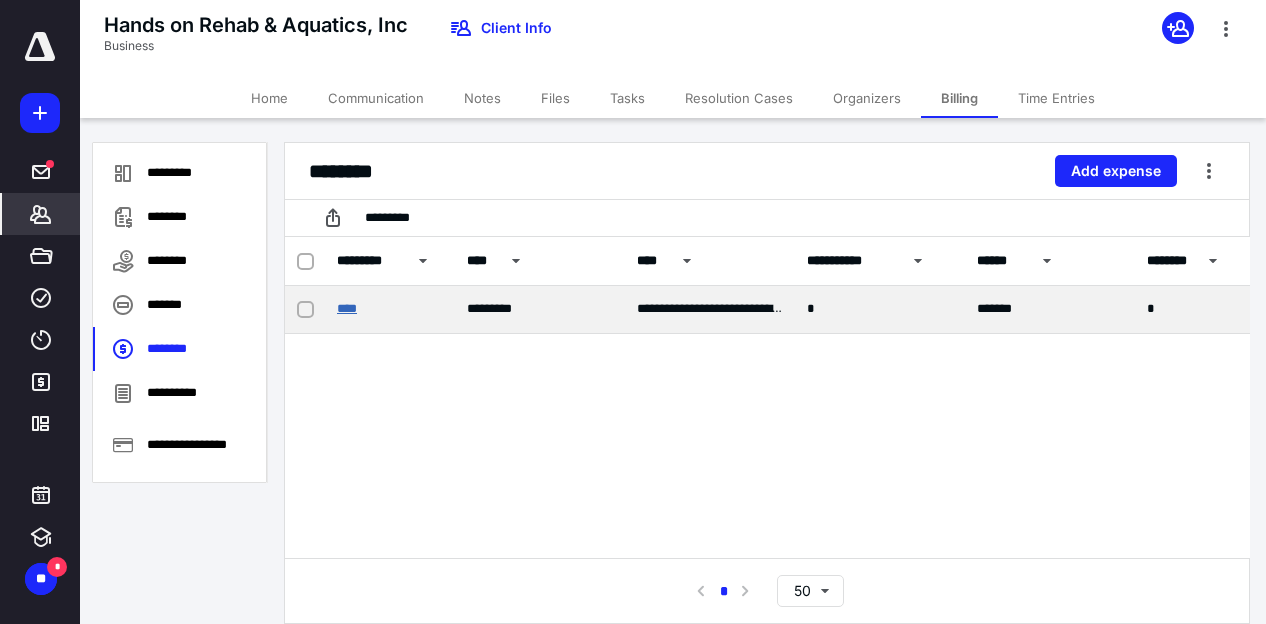 click on "****" at bounding box center (347, 308) 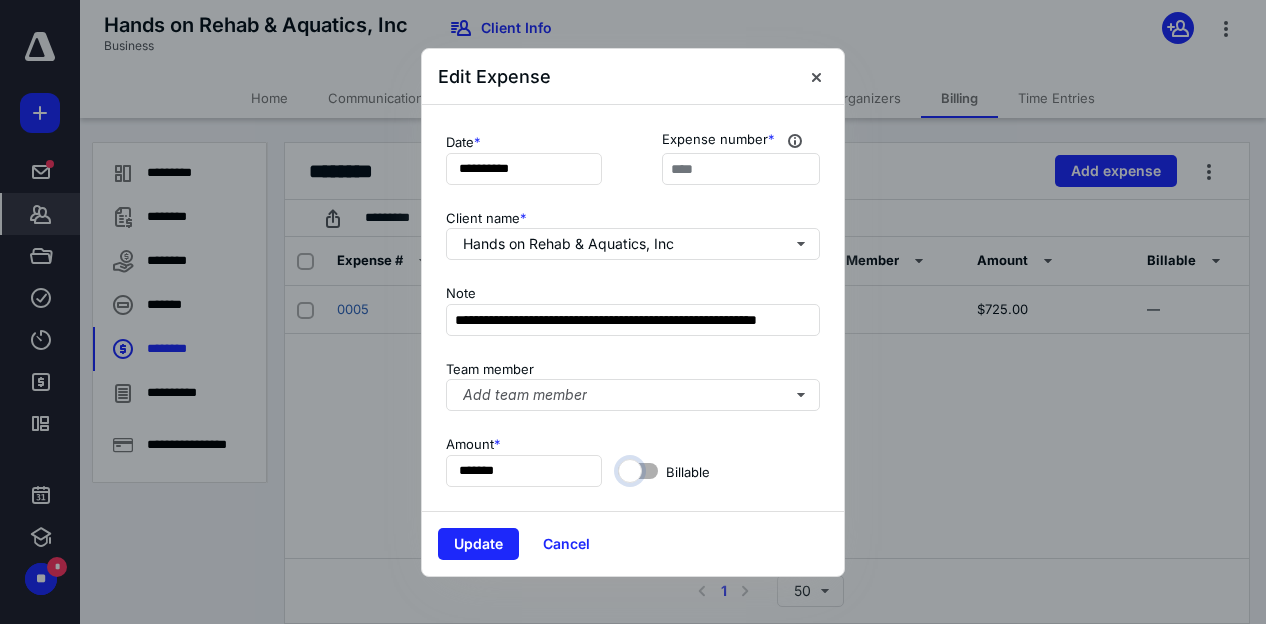 click at bounding box center (638, 468) 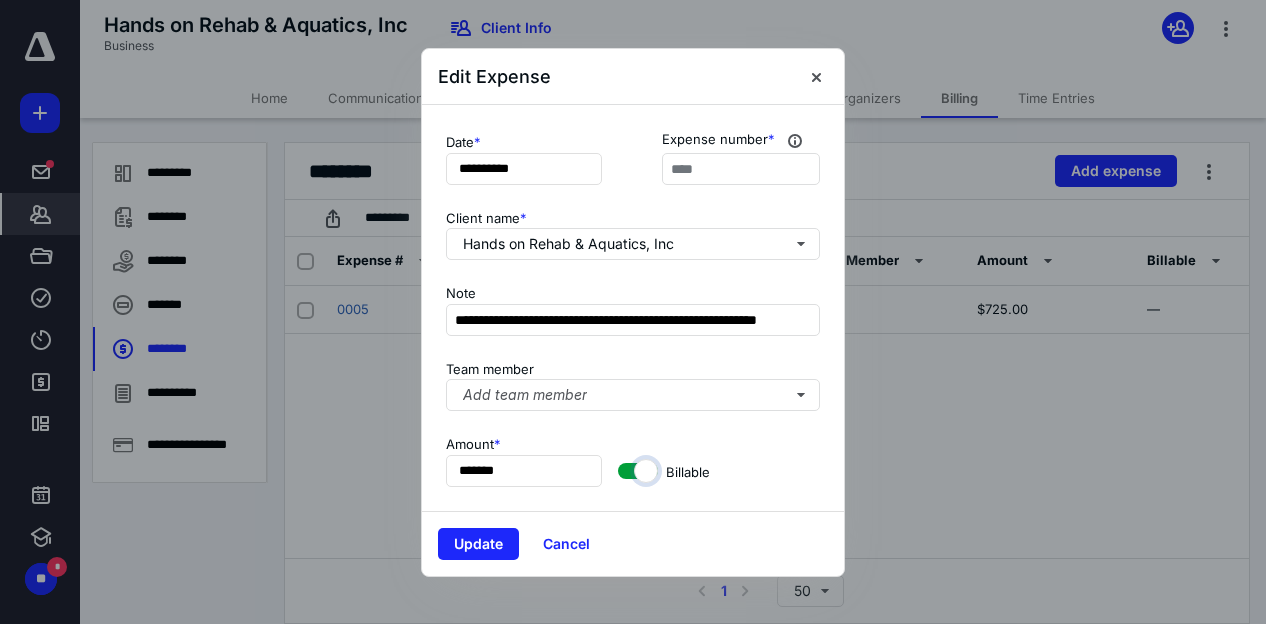 click at bounding box center (638, 468) 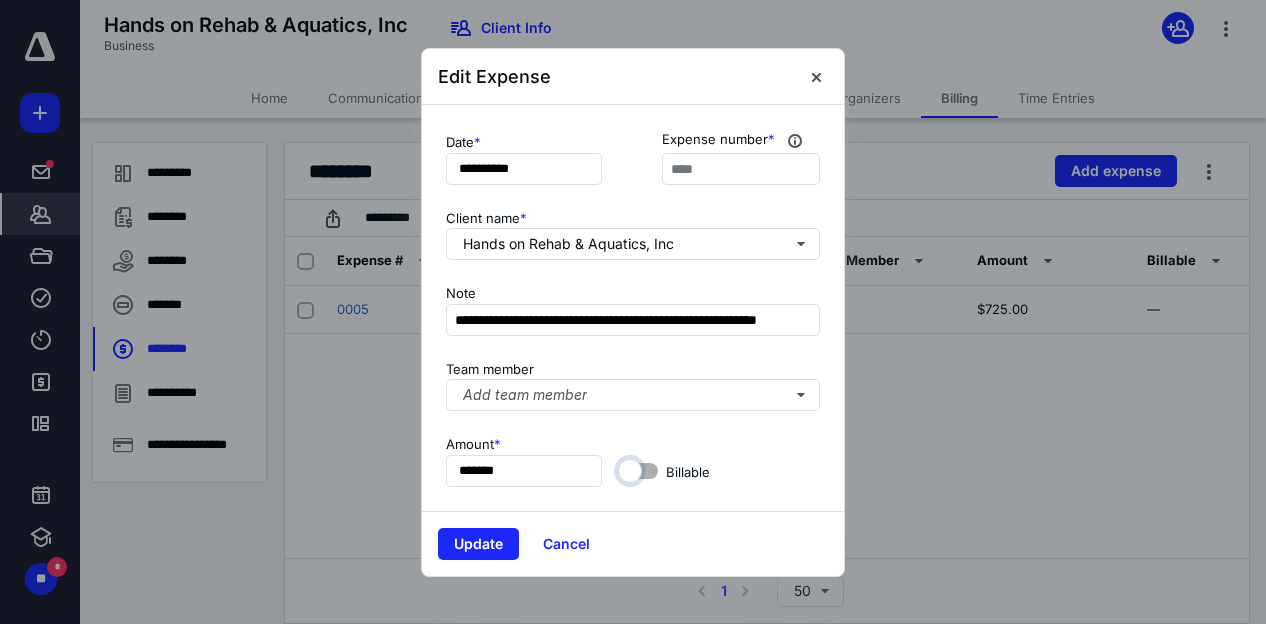 checkbox on "false" 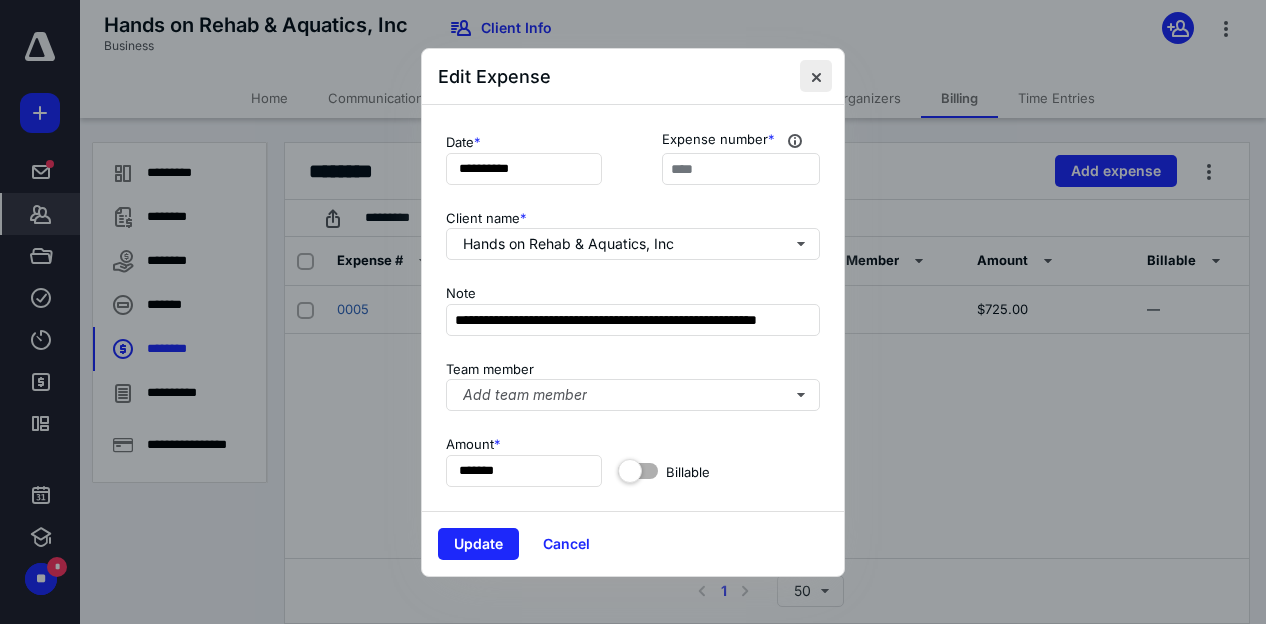 click at bounding box center (816, 76) 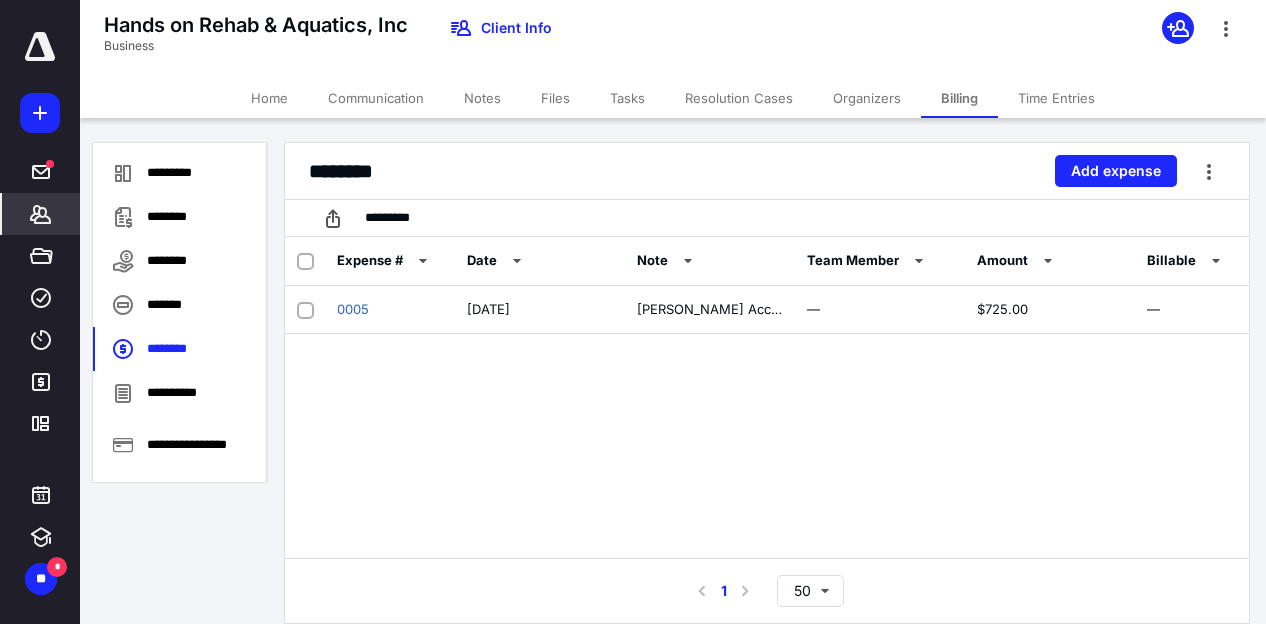 click at bounding box center (40, 47) 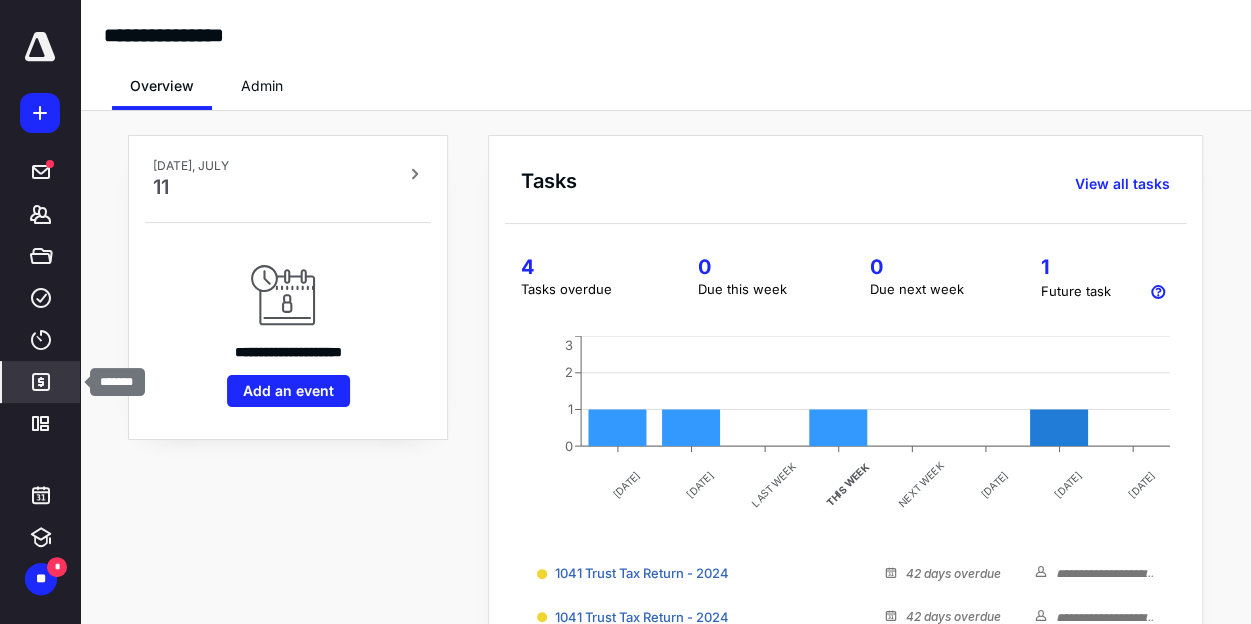 click 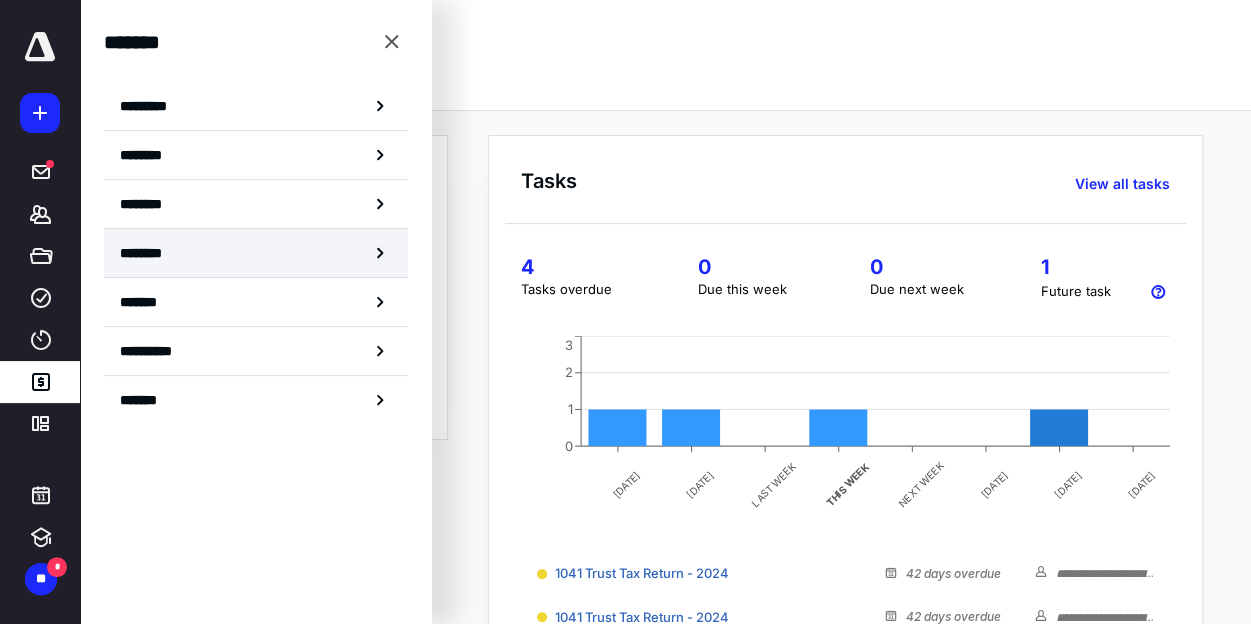 click on "********" at bounding box center [256, 253] 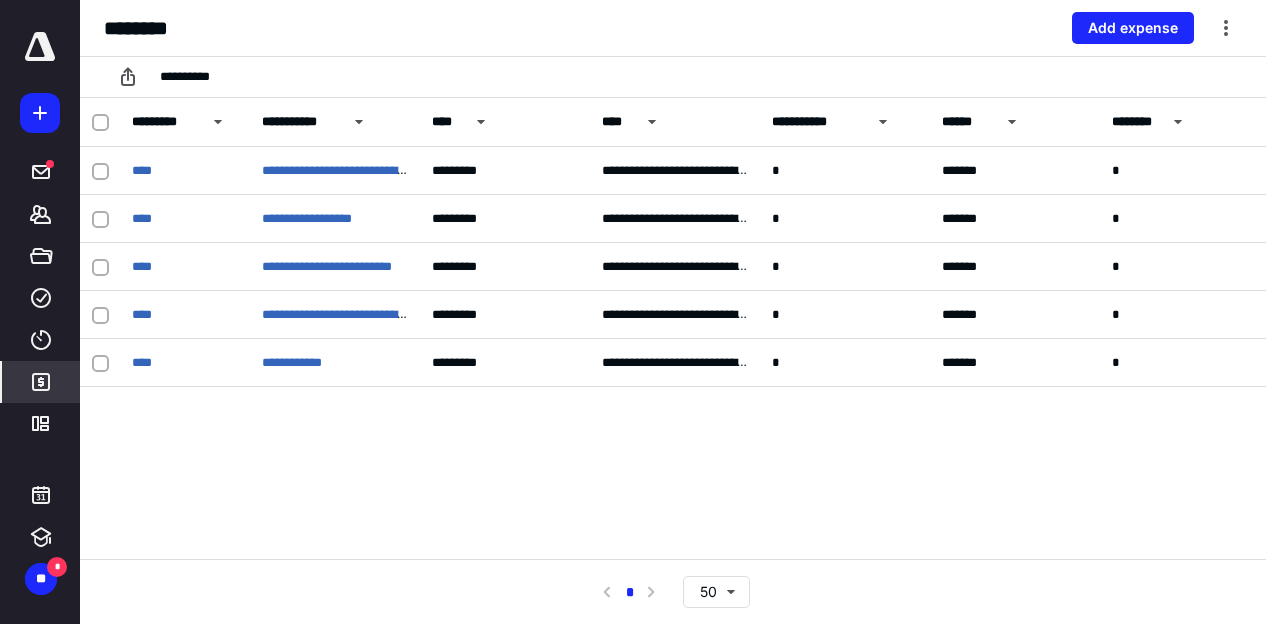 click at bounding box center (40, 47) 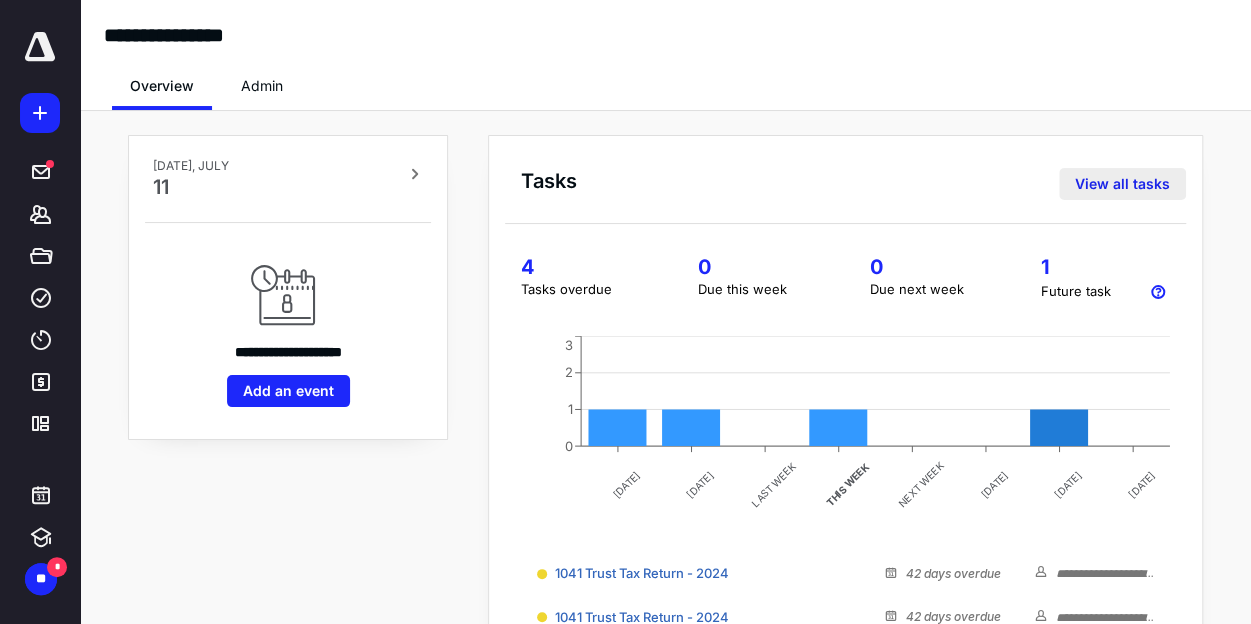 click on "View all tasks" at bounding box center (1122, 184) 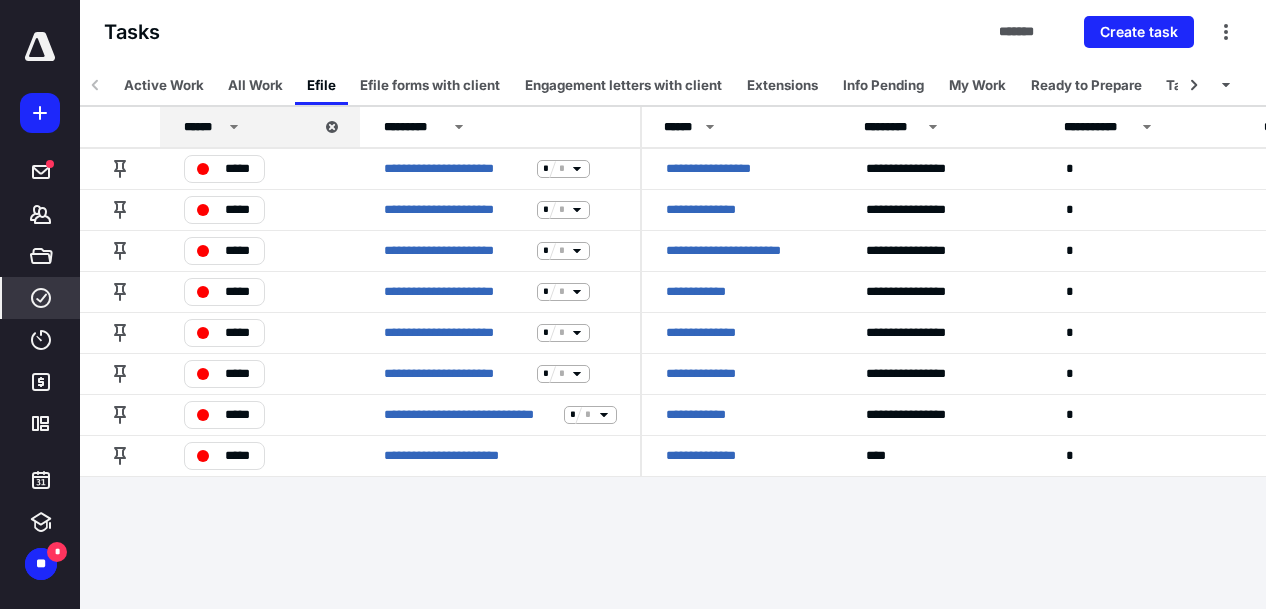 click on "**********" at bounding box center [40, 304] 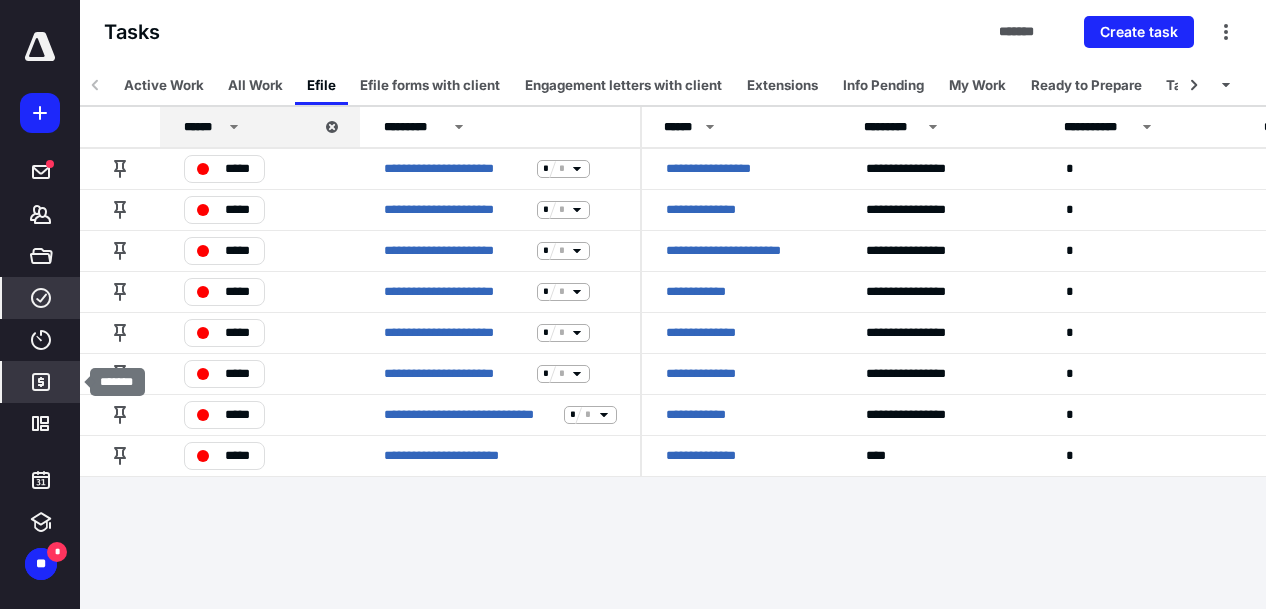 click 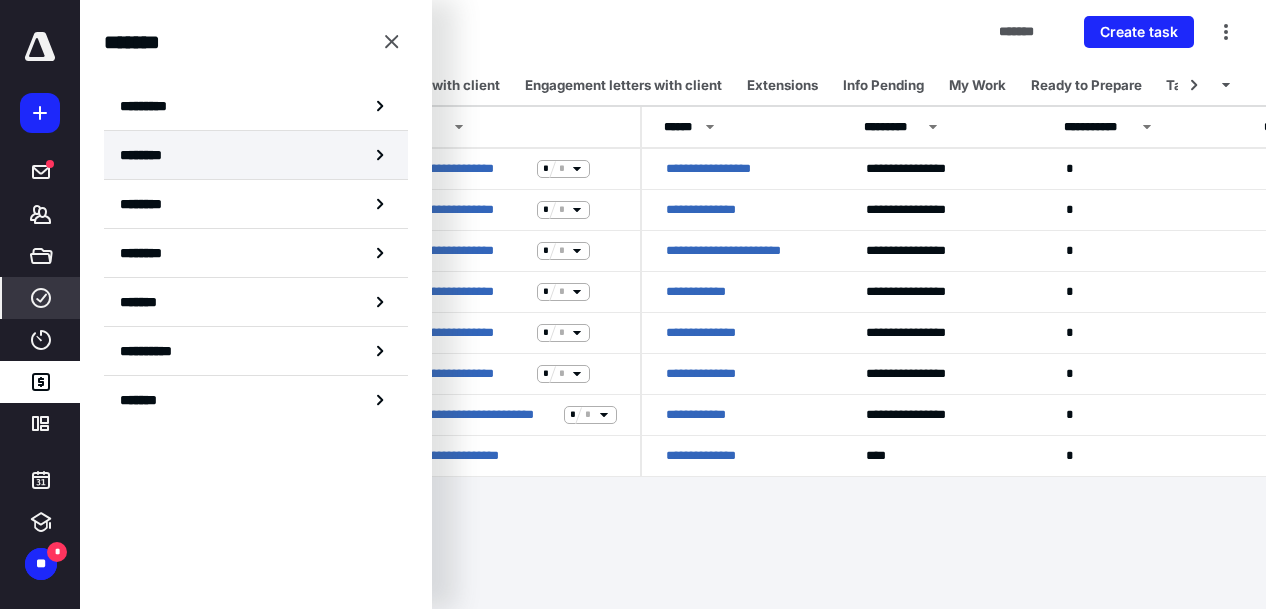 click on "********" at bounding box center (256, 155) 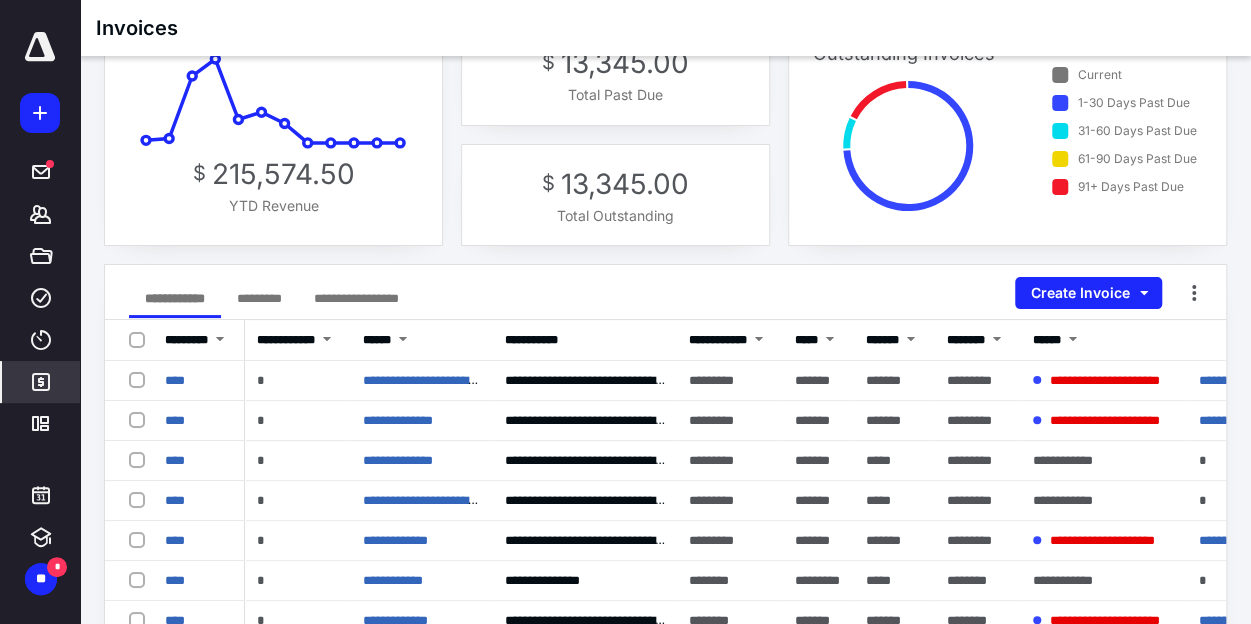scroll, scrollTop: 109, scrollLeft: 0, axis: vertical 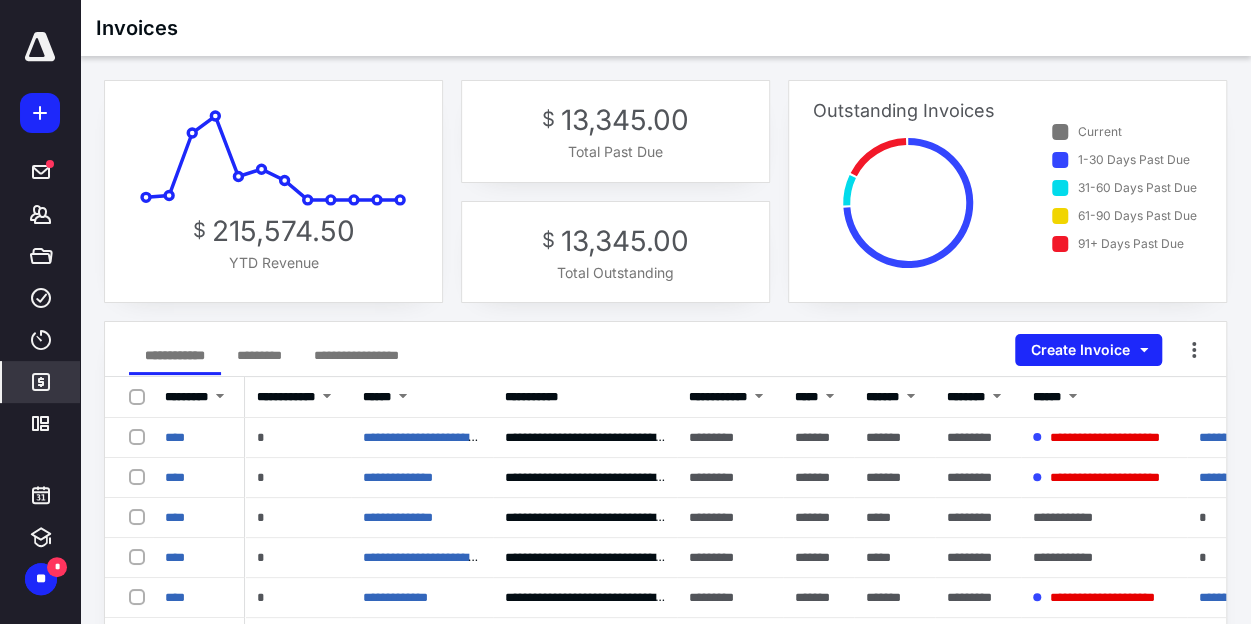 click at bounding box center (40, 47) 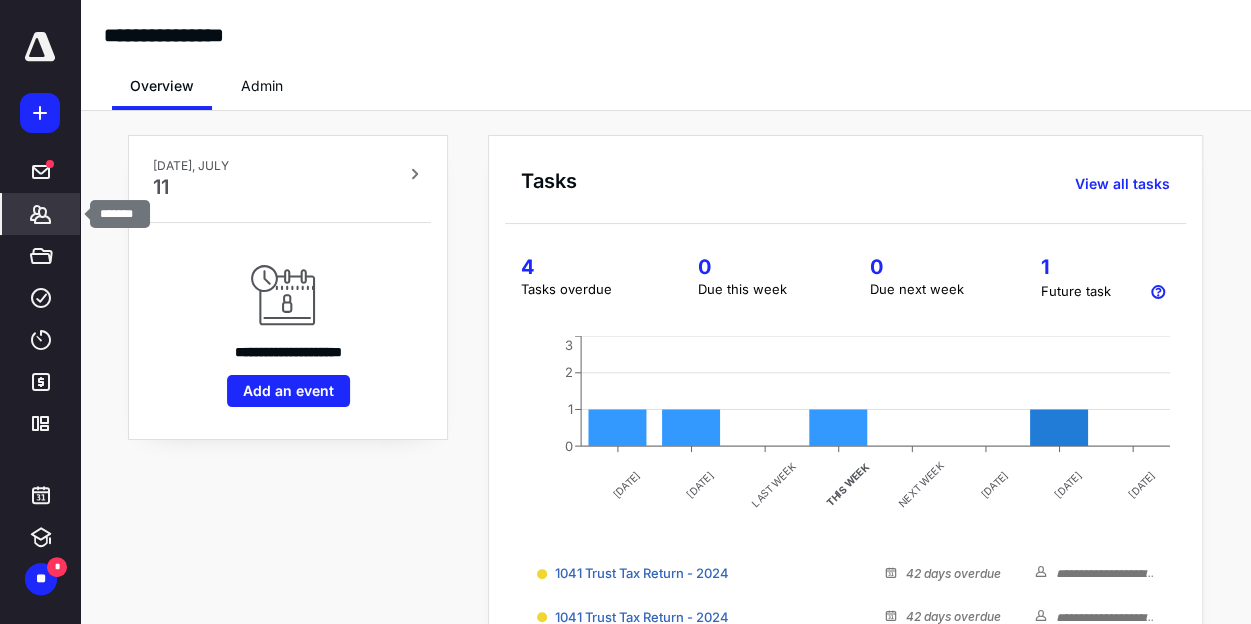 click on "*******" at bounding box center (41, 214) 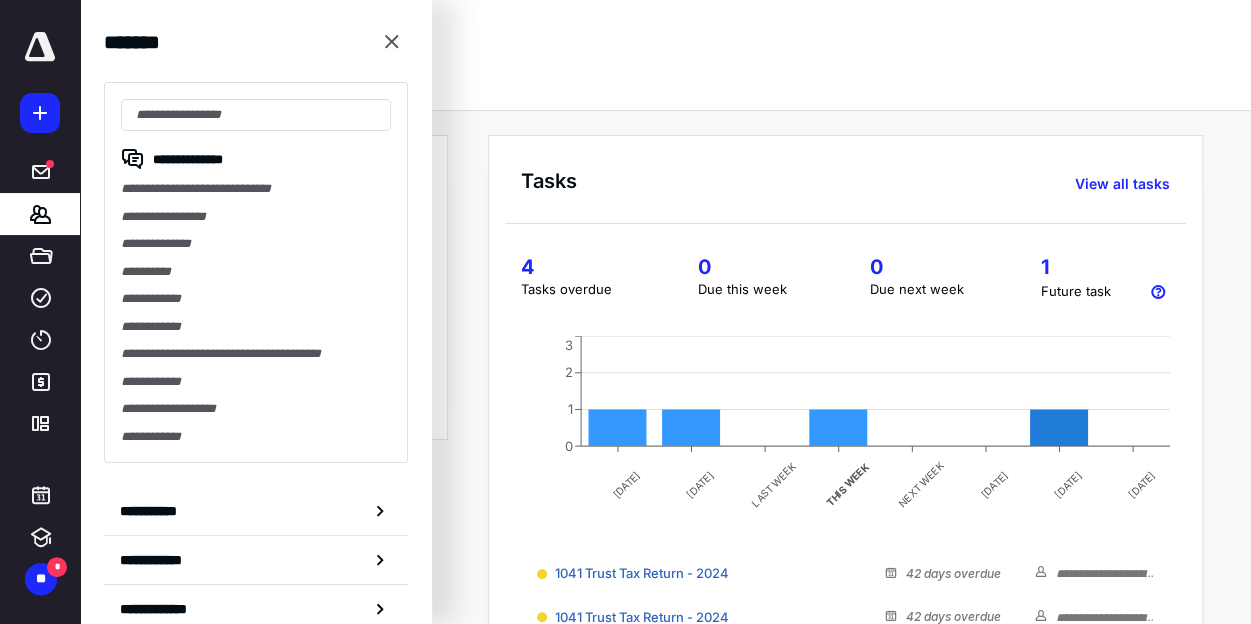 click on "***** ******* ***** **** **** ******* *********" at bounding box center (40, 238) 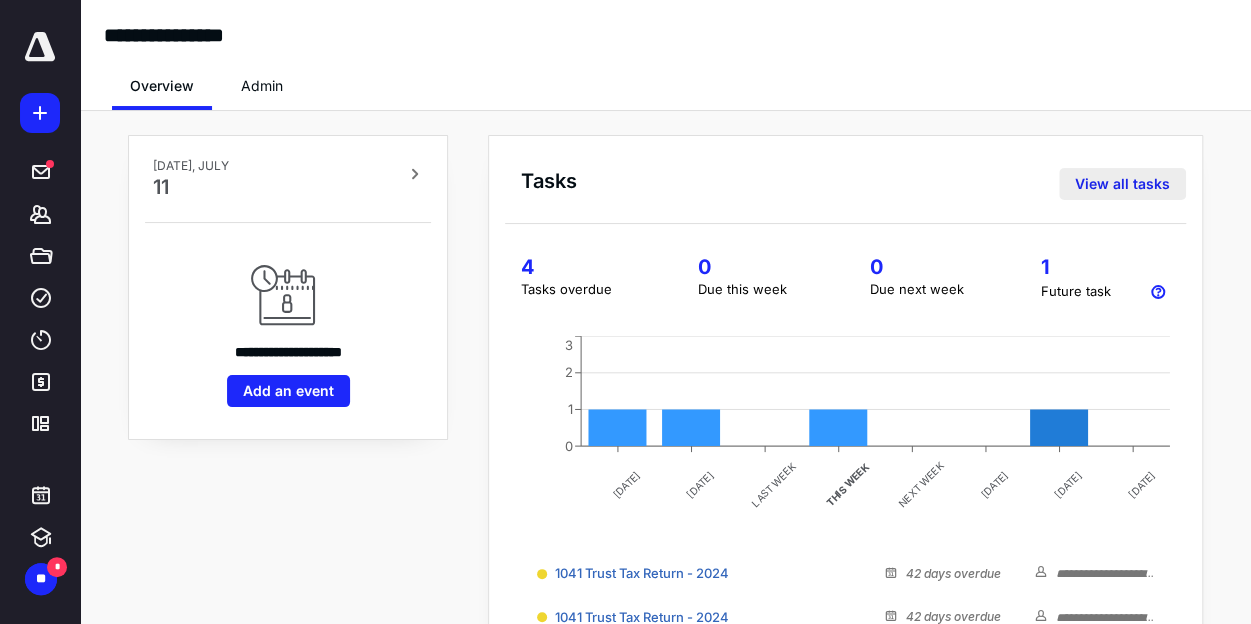 click on "View all tasks" at bounding box center [1122, 184] 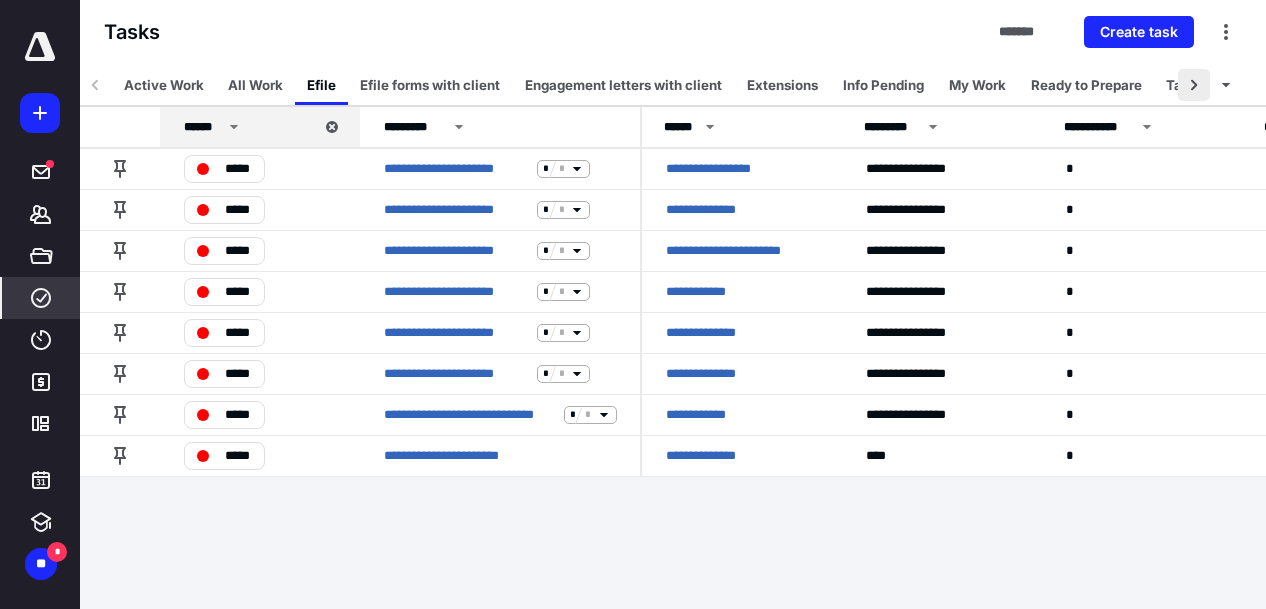 click at bounding box center (1194, 85) 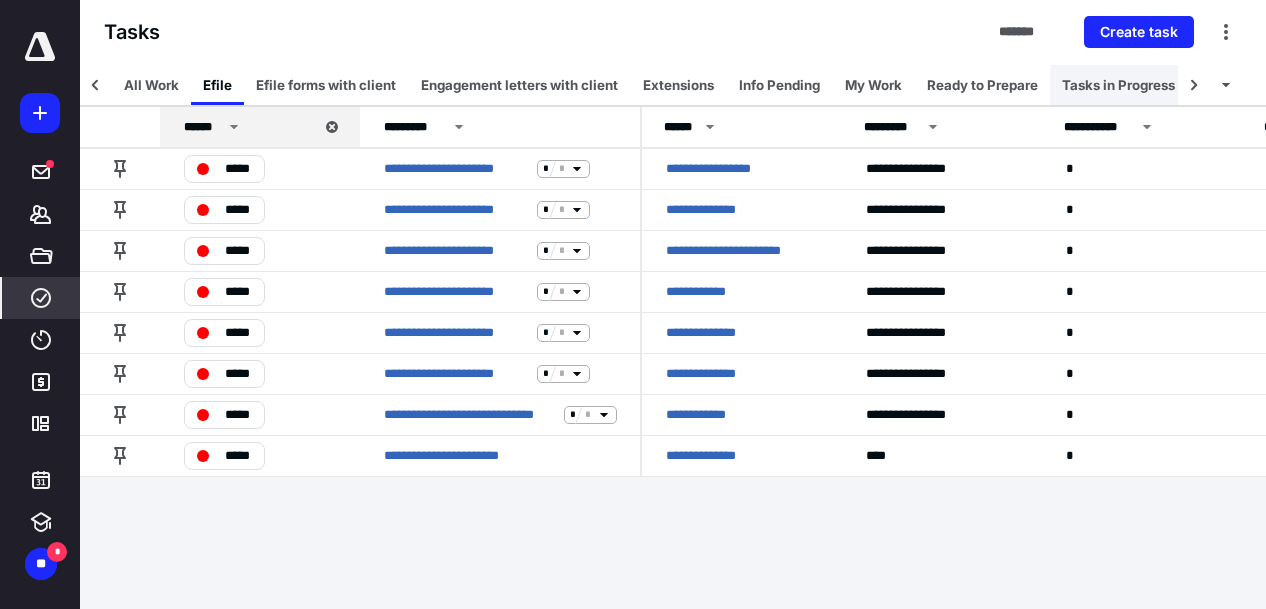 click on "Tasks in Progress" at bounding box center [1118, 85] 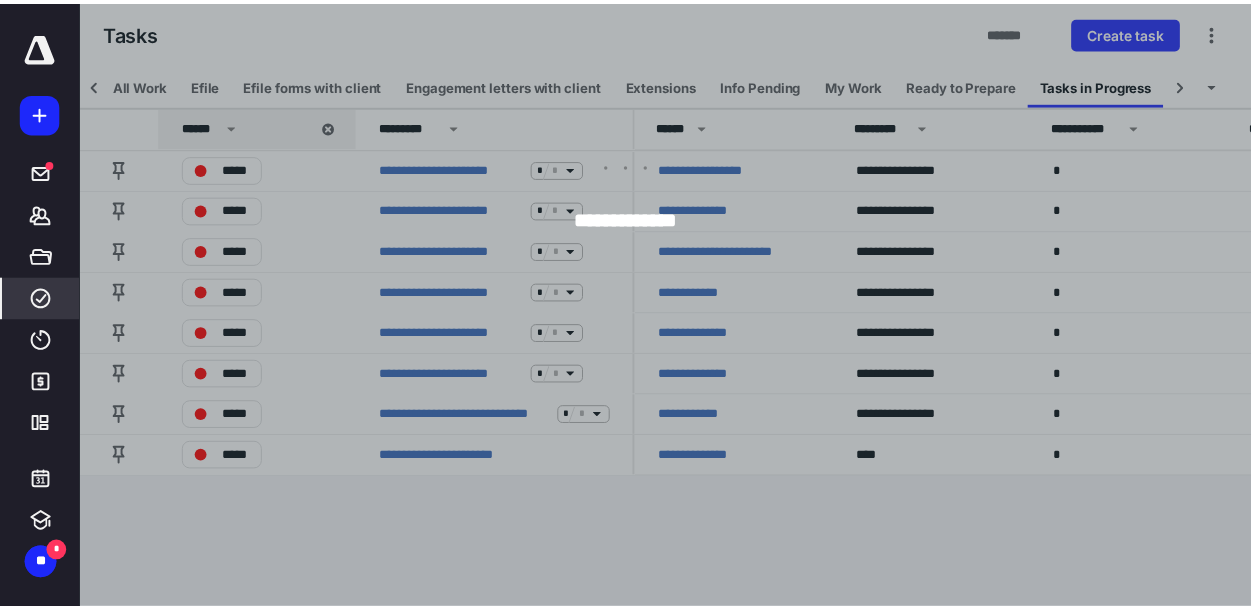 scroll, scrollTop: 0, scrollLeft: 115, axis: horizontal 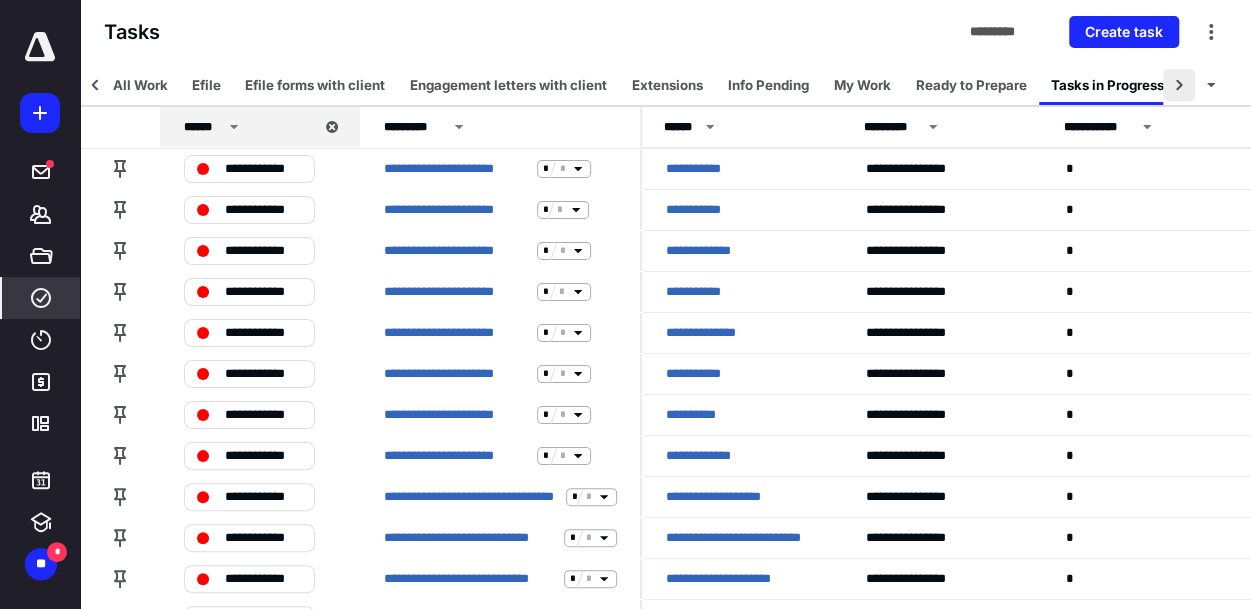 click at bounding box center (1179, 85) 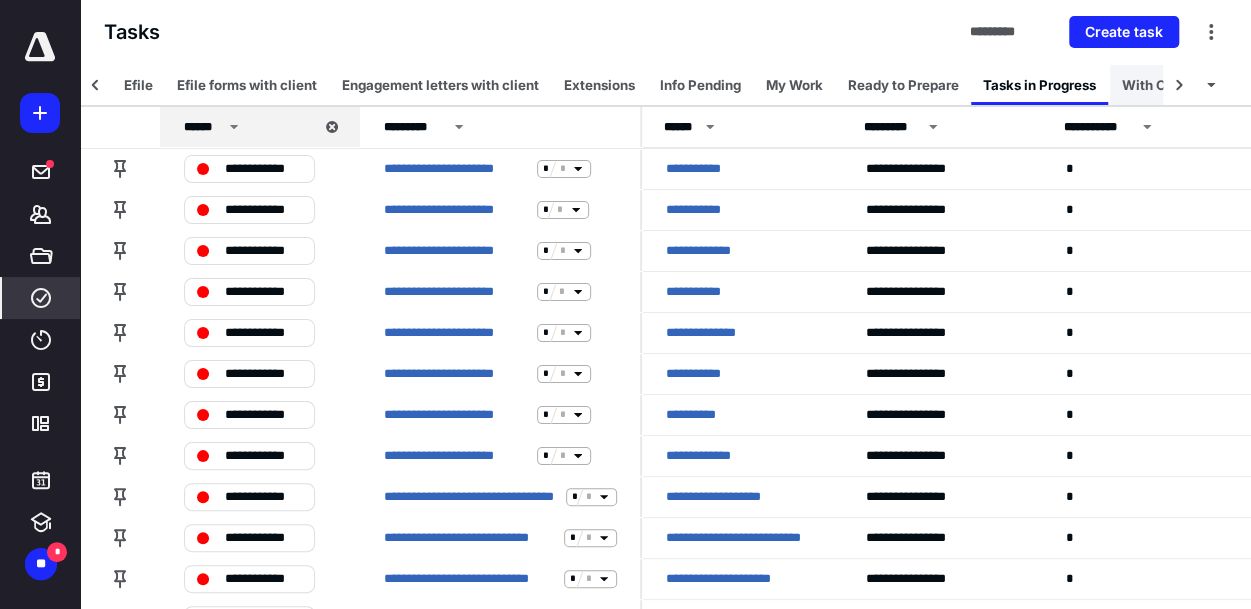 click on "With Client" at bounding box center (1158, 85) 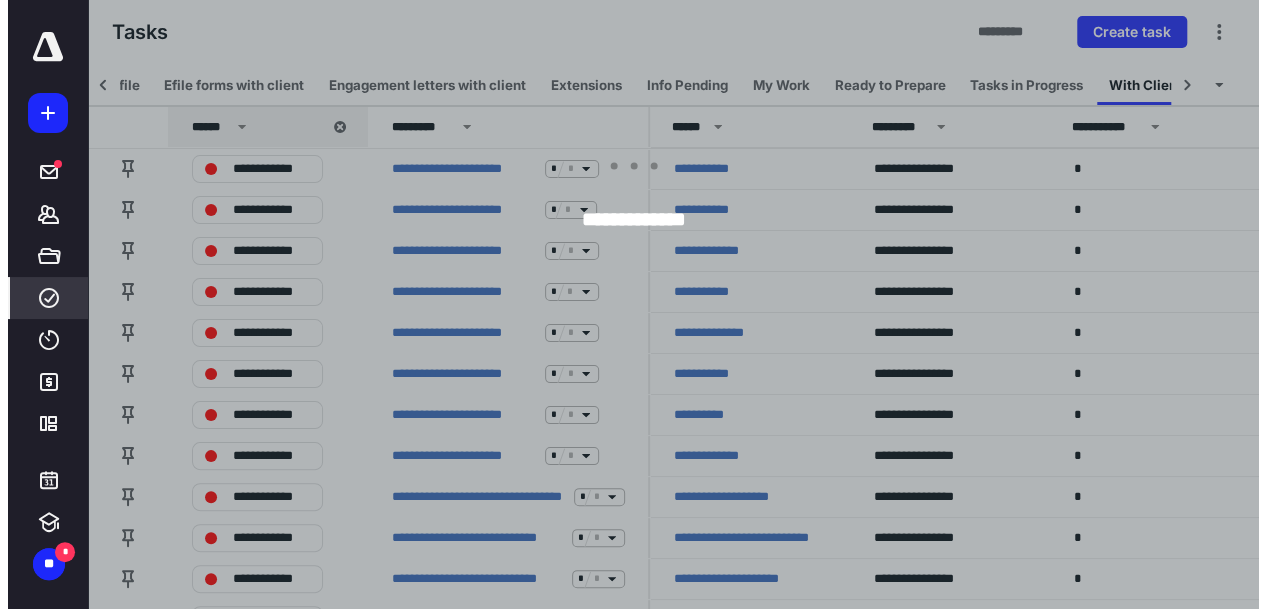 scroll, scrollTop: 0, scrollLeft: 226, axis: horizontal 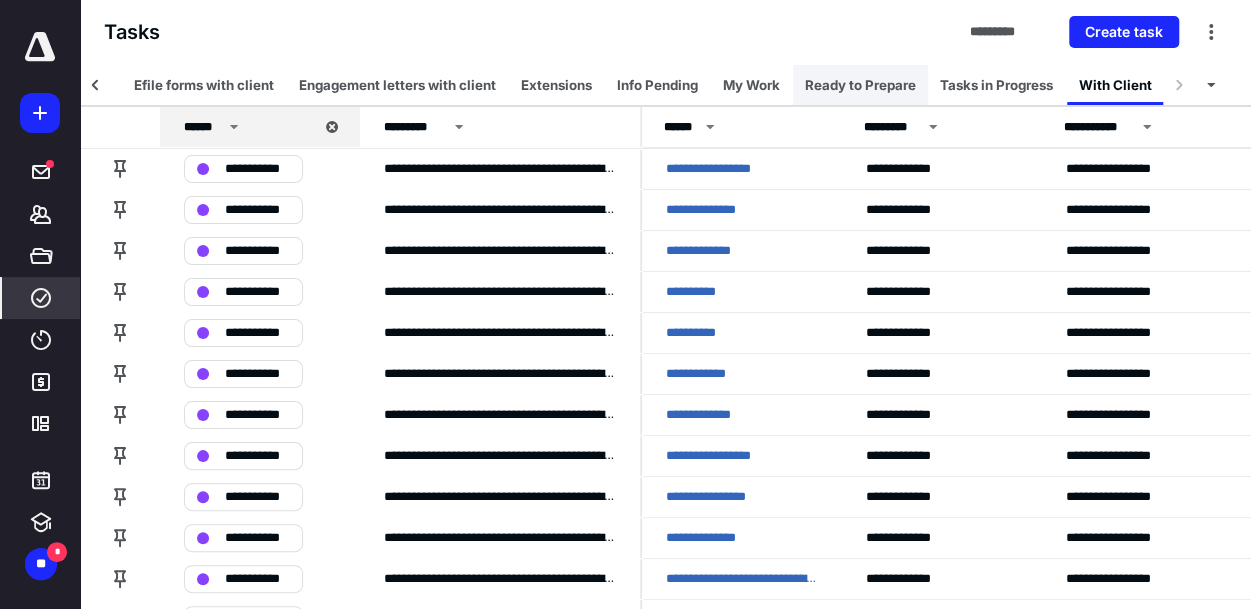 click on "Ready to Prepare" at bounding box center (860, 85) 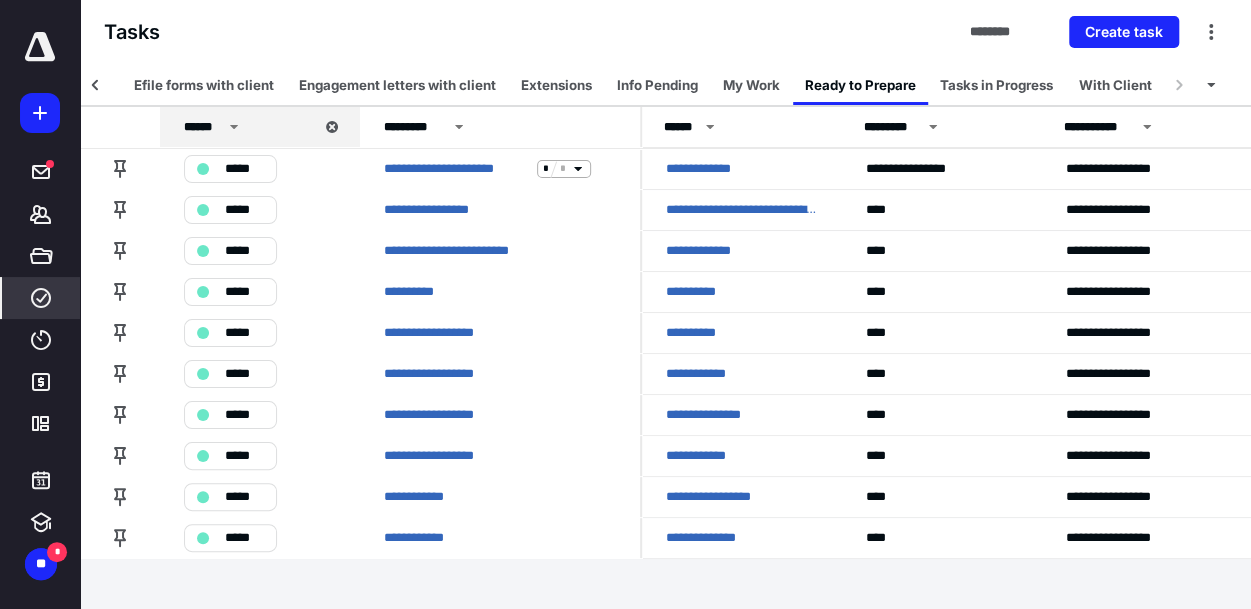 scroll, scrollTop: 0, scrollLeft: 211, axis: horizontal 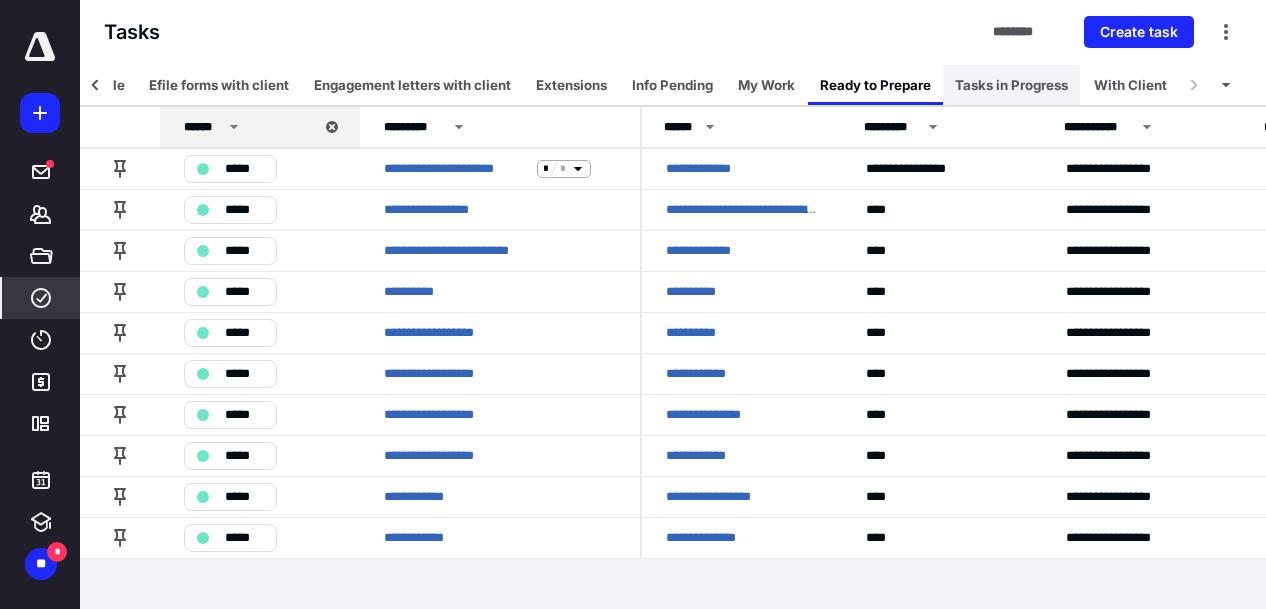 click on "Tasks in Progress" at bounding box center (1011, 85) 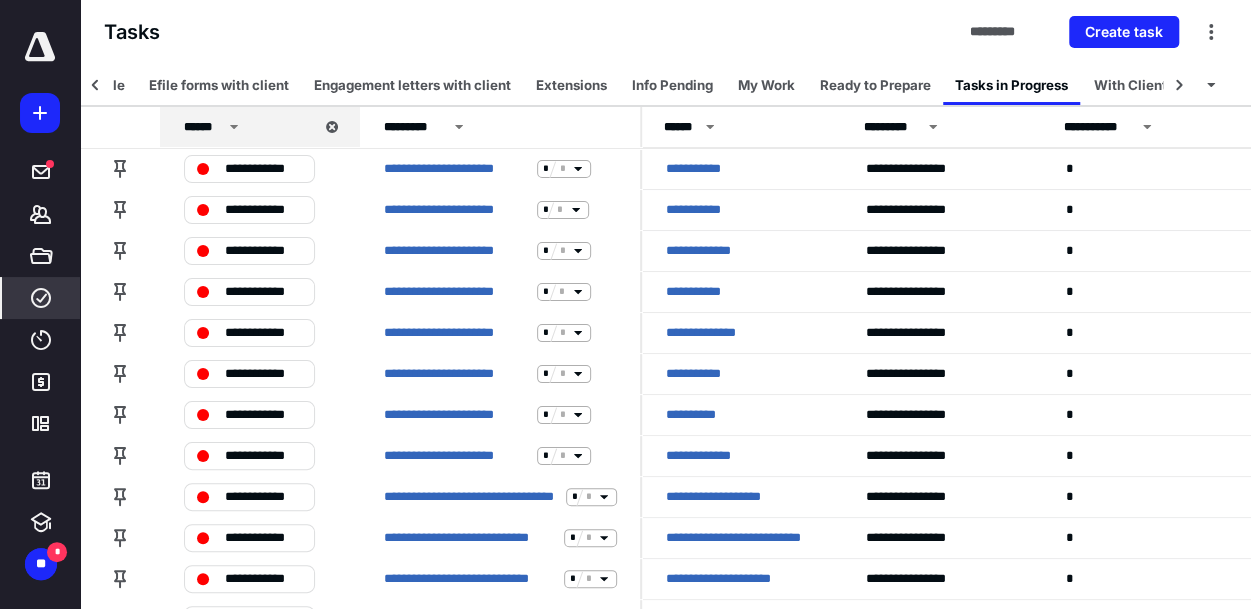 click 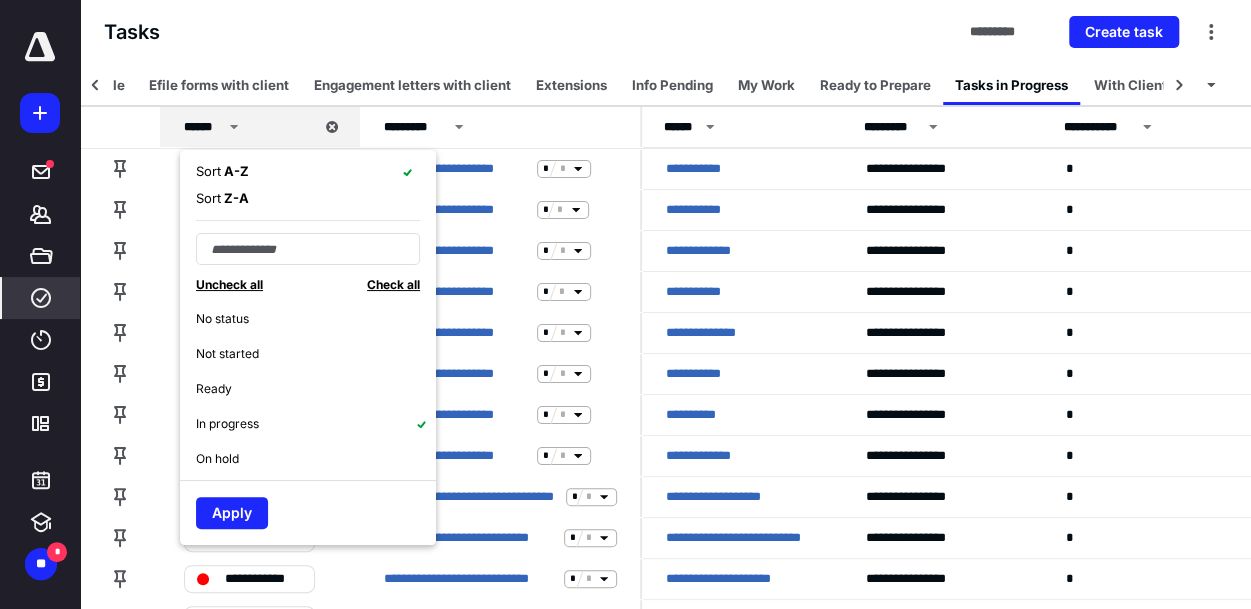 click on "No status Not started Ready In progress On hold Draft Needs review With client Completed Info Pending Payment Sig docs Efile In Progress Ibex In Progress Symbosis Not required" at bounding box center [316, 392] 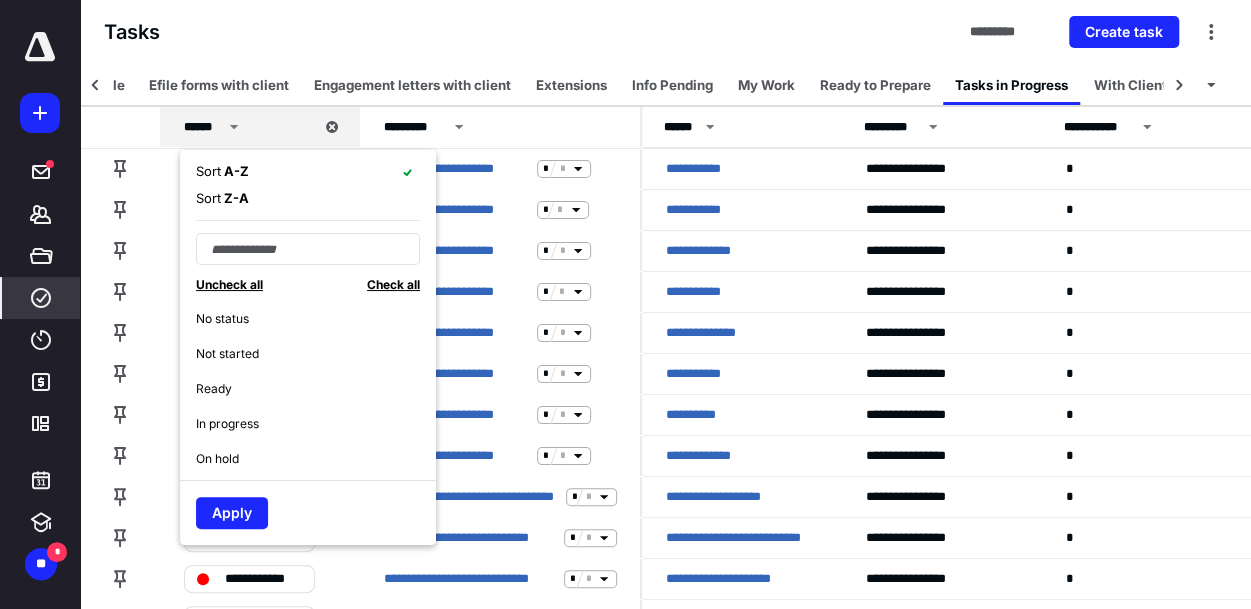 click on "Apply" at bounding box center [308, 508] 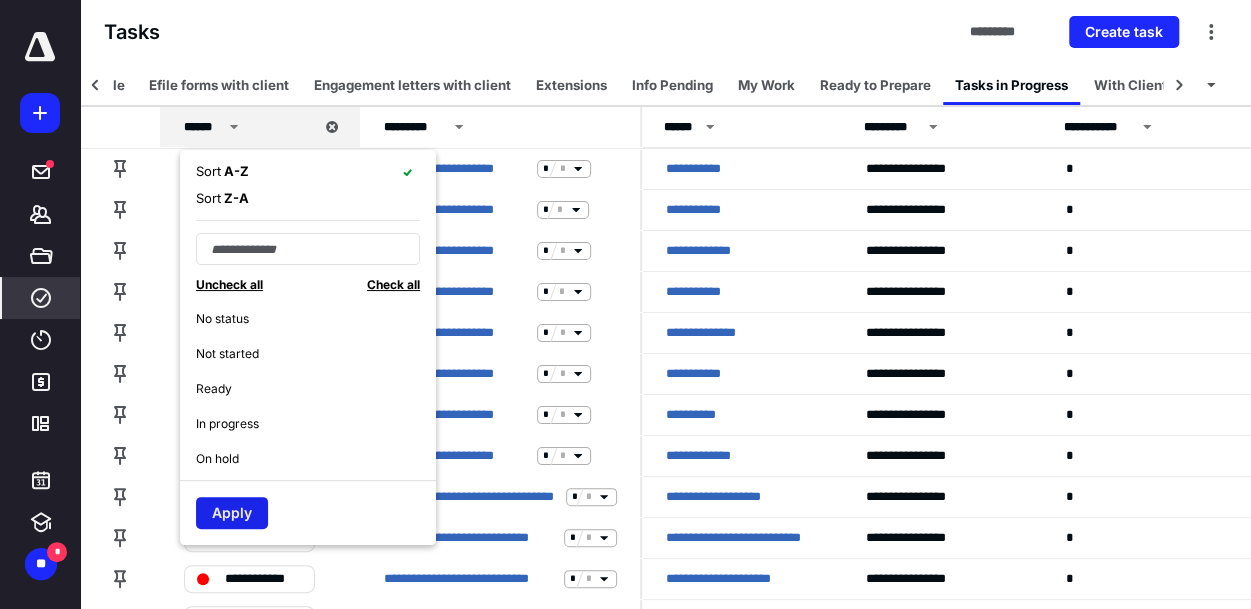 click on "Apply" at bounding box center (232, 513) 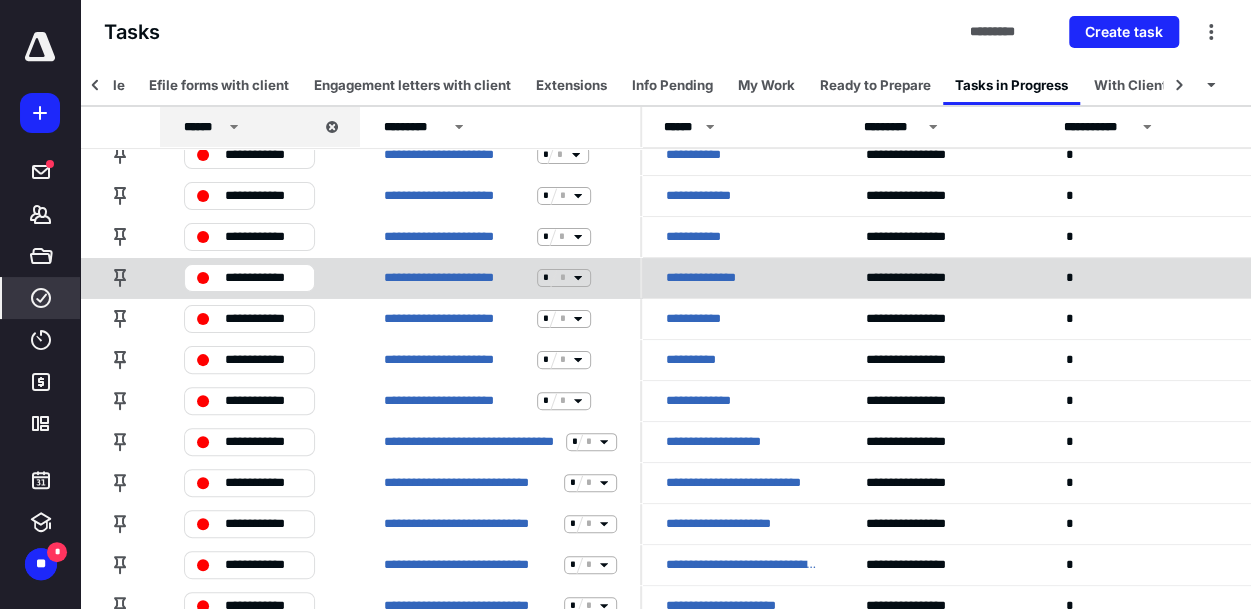 scroll, scrollTop: 0, scrollLeft: 0, axis: both 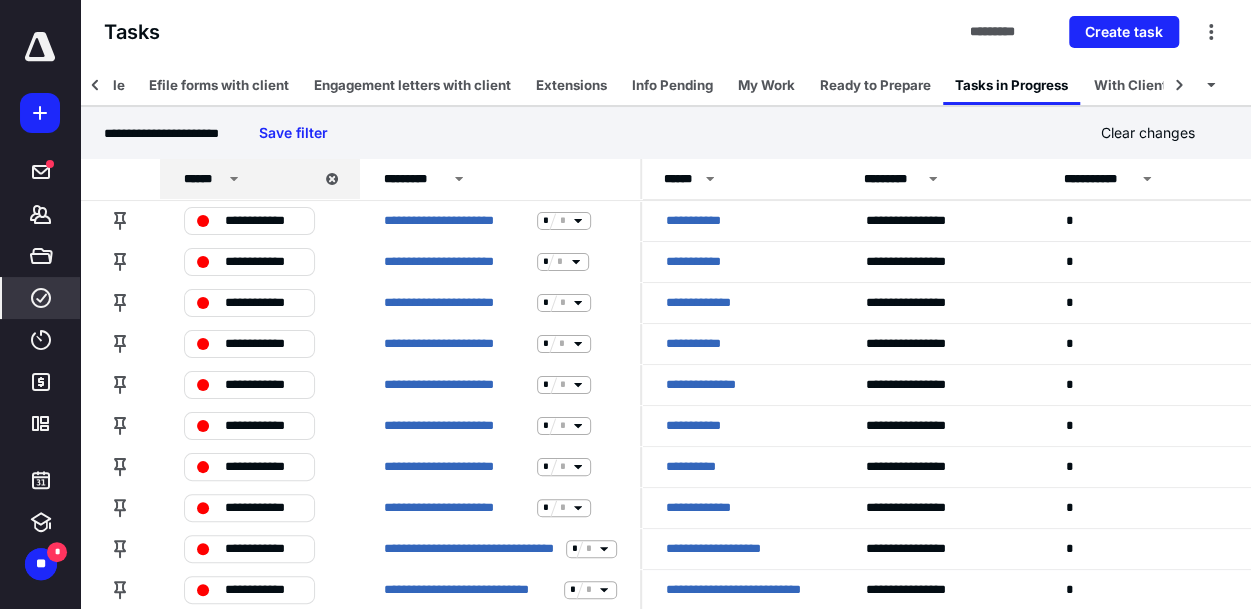 click 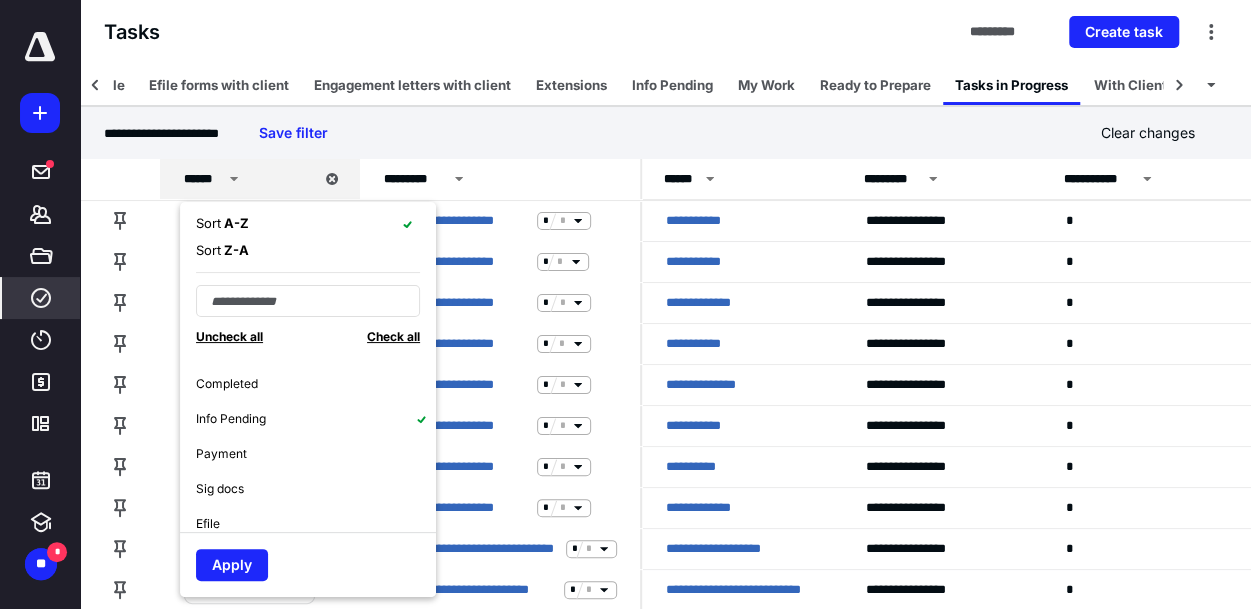 scroll, scrollTop: 294, scrollLeft: 0, axis: vertical 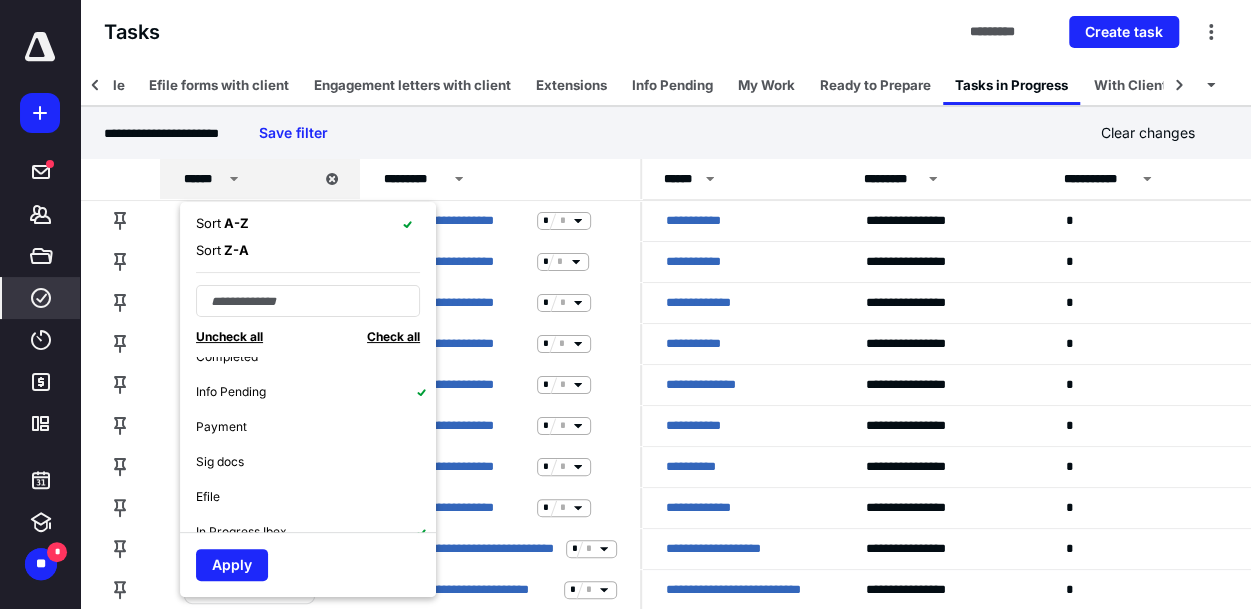 click on "Info Pending" at bounding box center [316, 391] 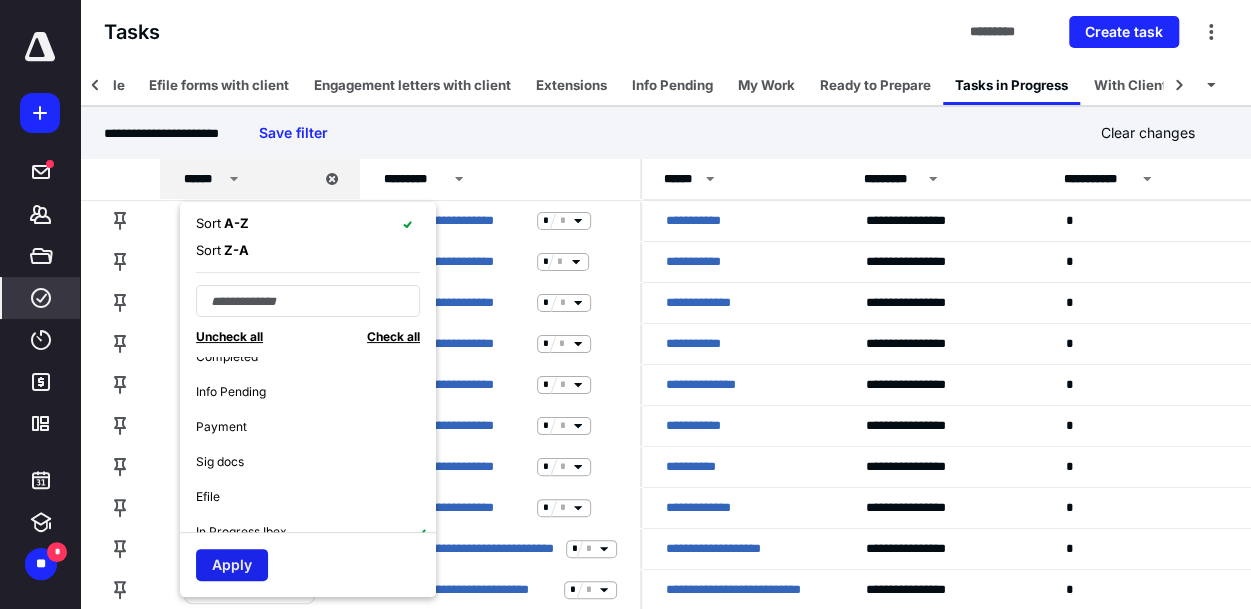 click on "Apply" at bounding box center (232, 565) 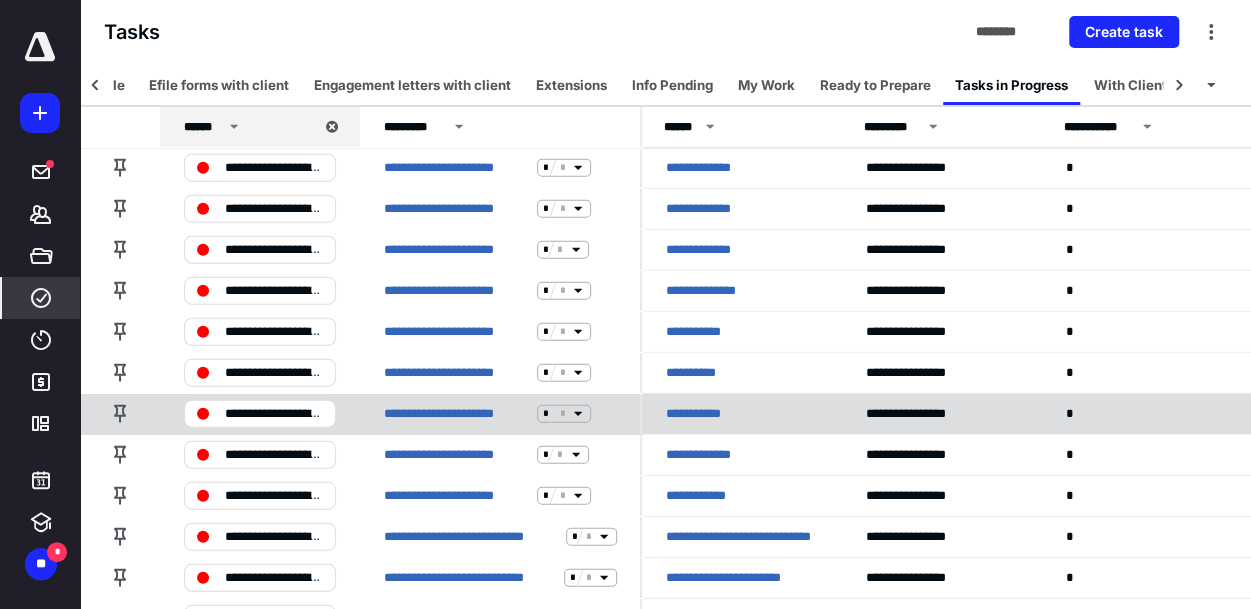 scroll, scrollTop: 2600, scrollLeft: 0, axis: vertical 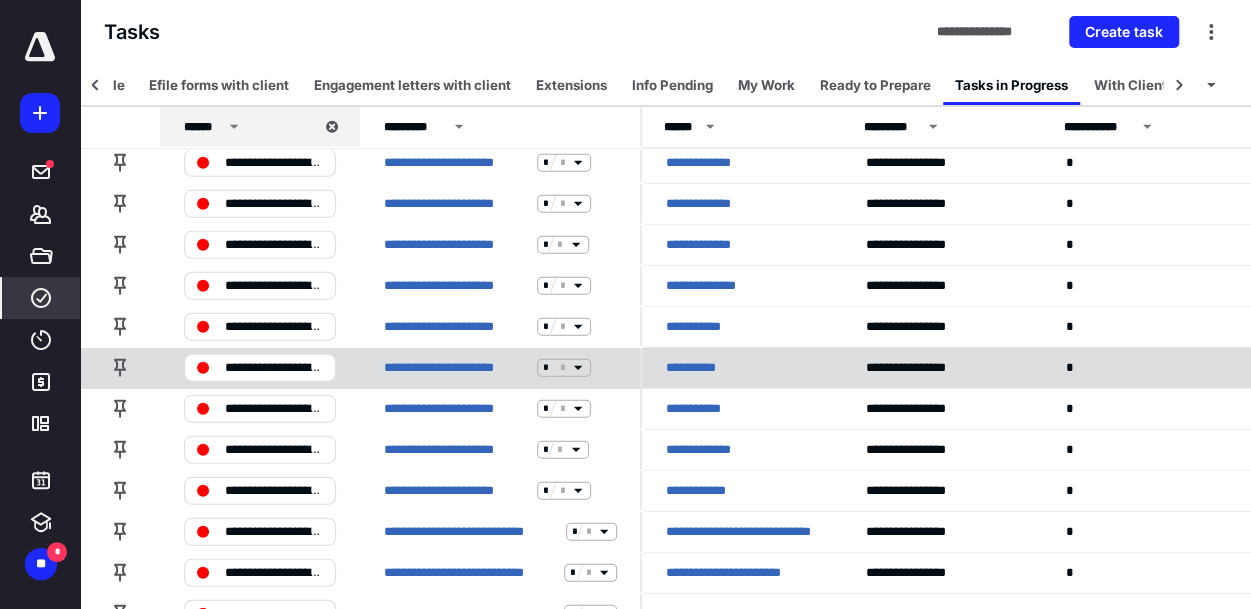 click on "**********" at bounding box center [742, 367] 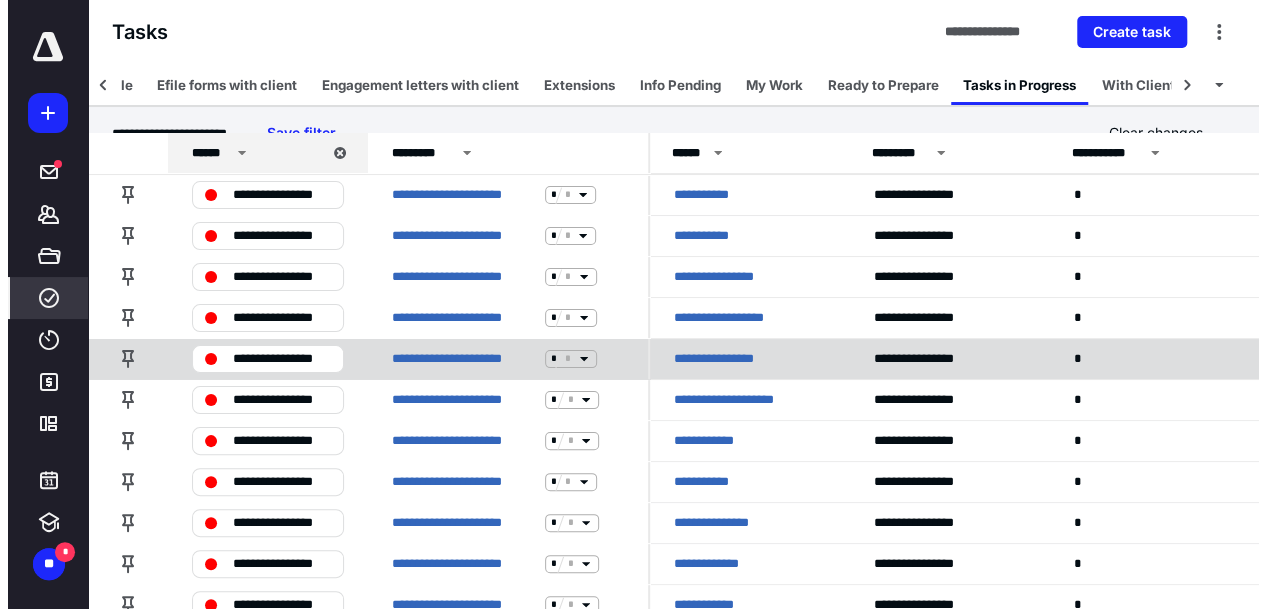 scroll, scrollTop: 0, scrollLeft: 0, axis: both 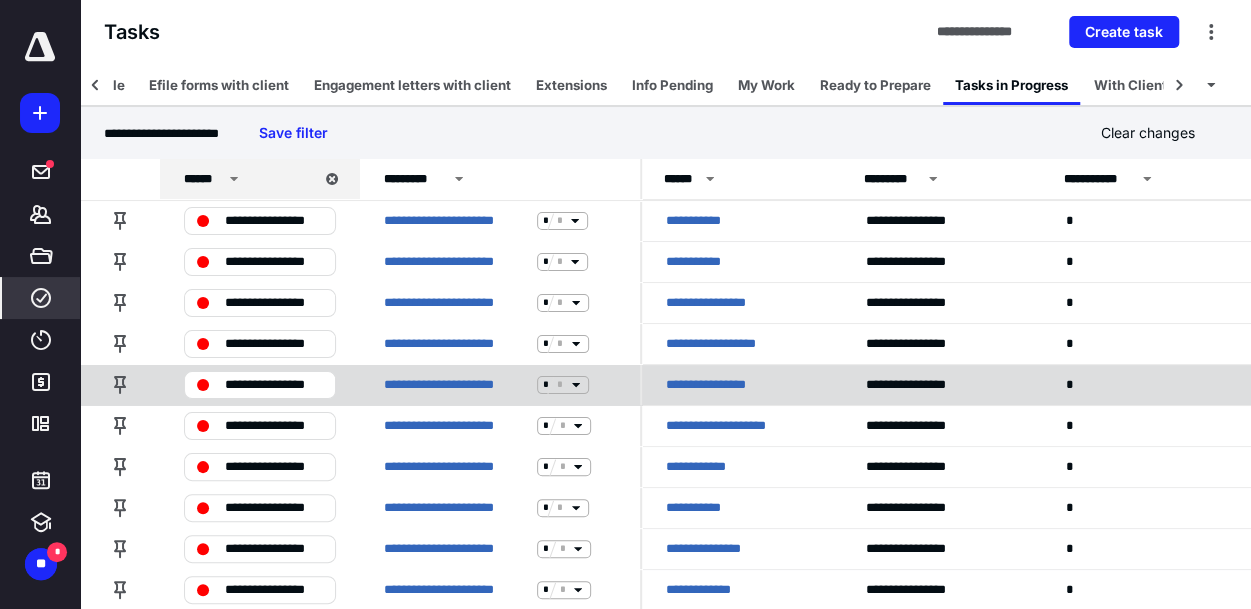 click on "**********" at bounding box center [722, 385] 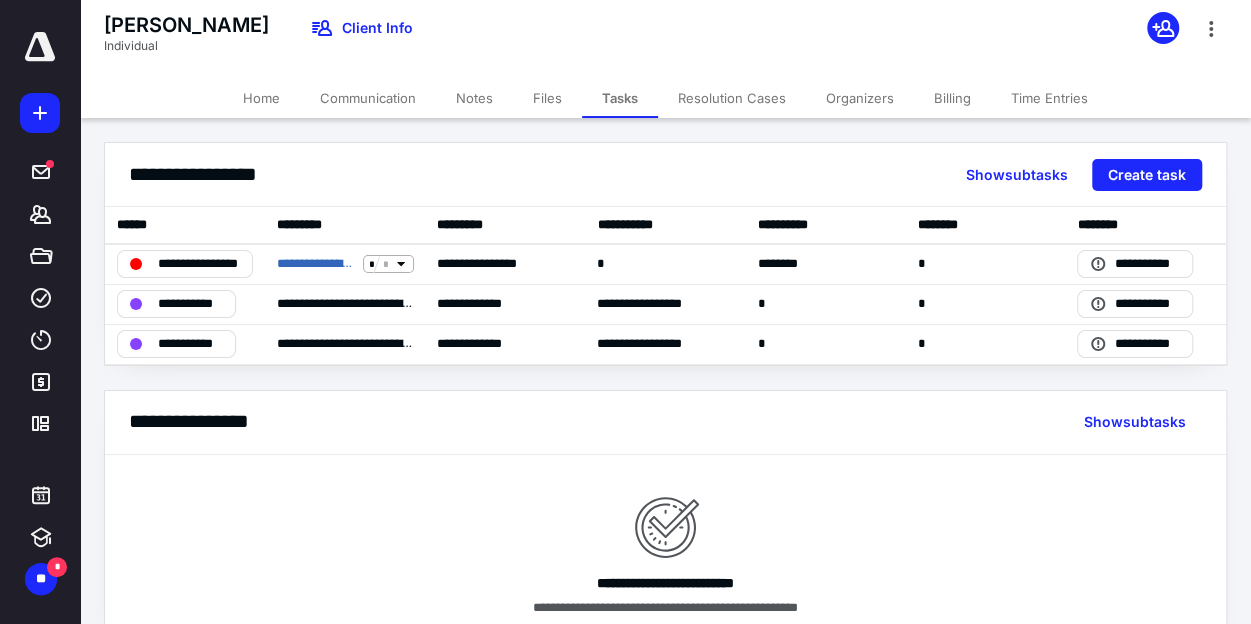 click at bounding box center [40, 47] 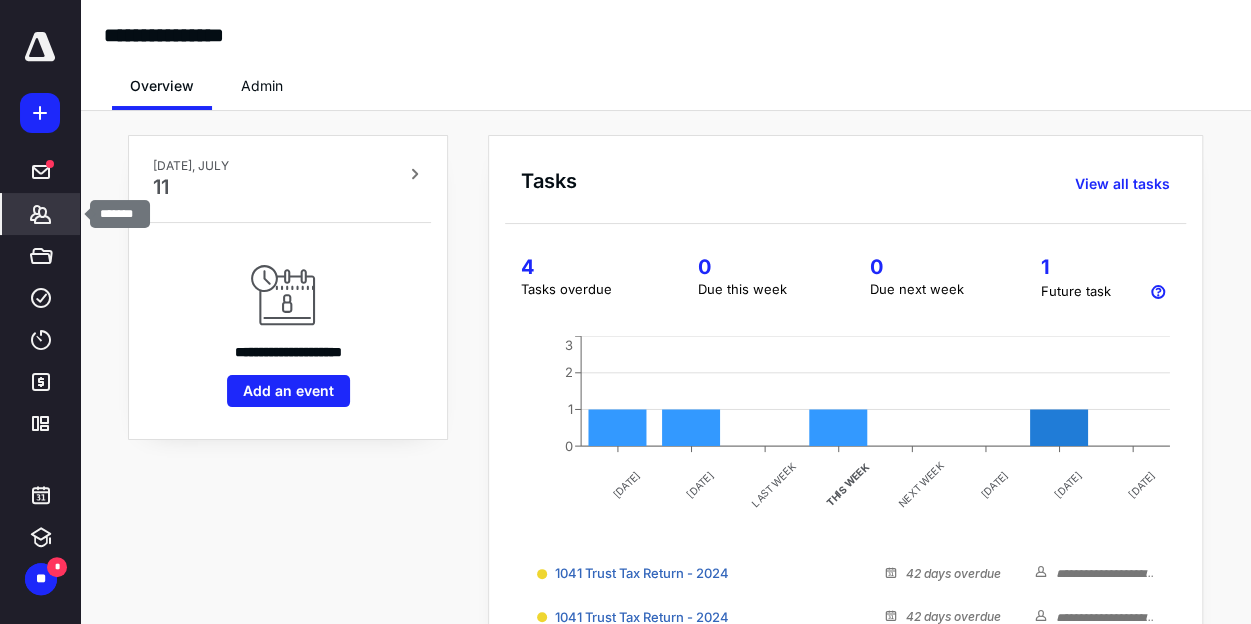click on "*******" at bounding box center [41, 214] 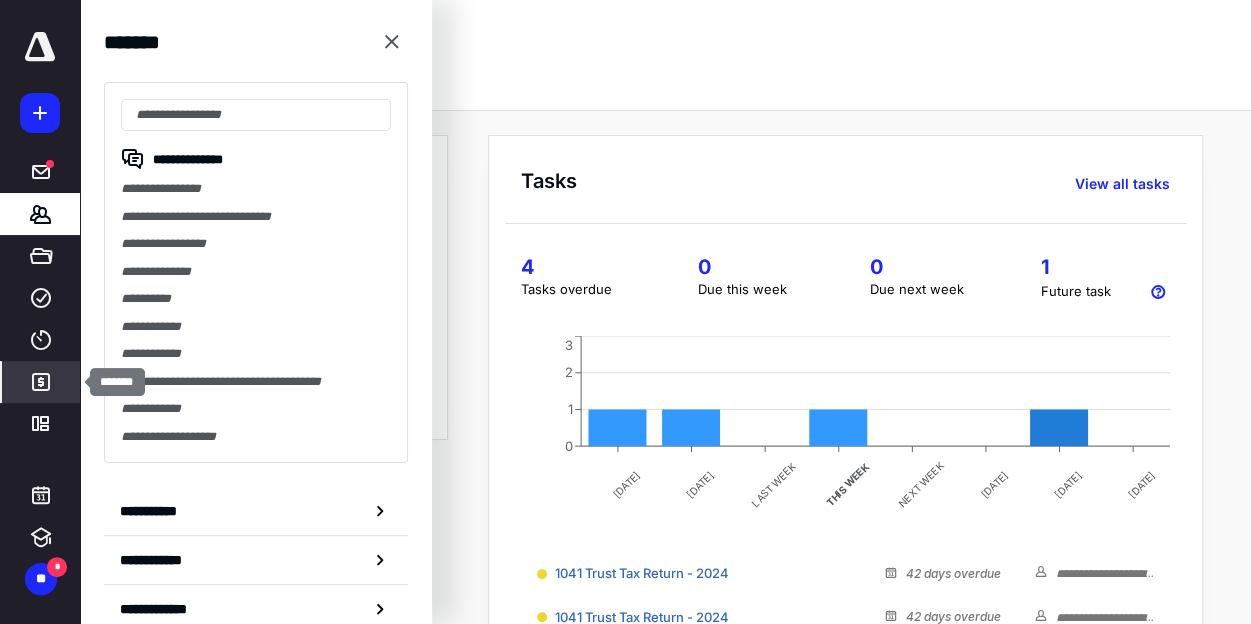 click 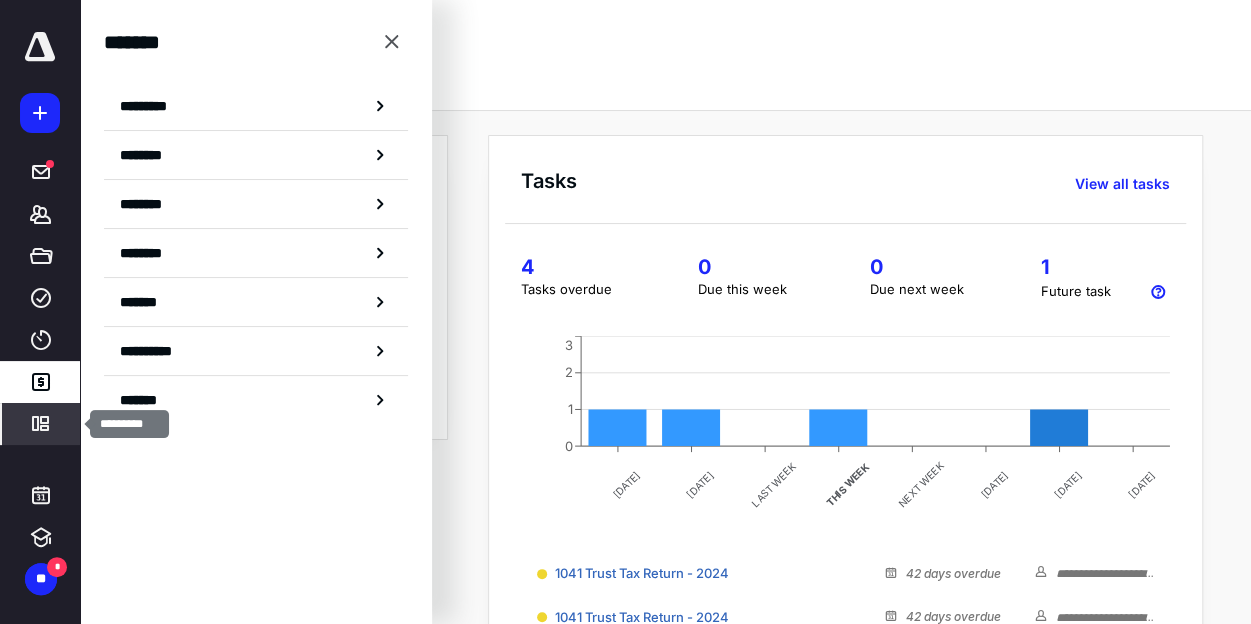 click 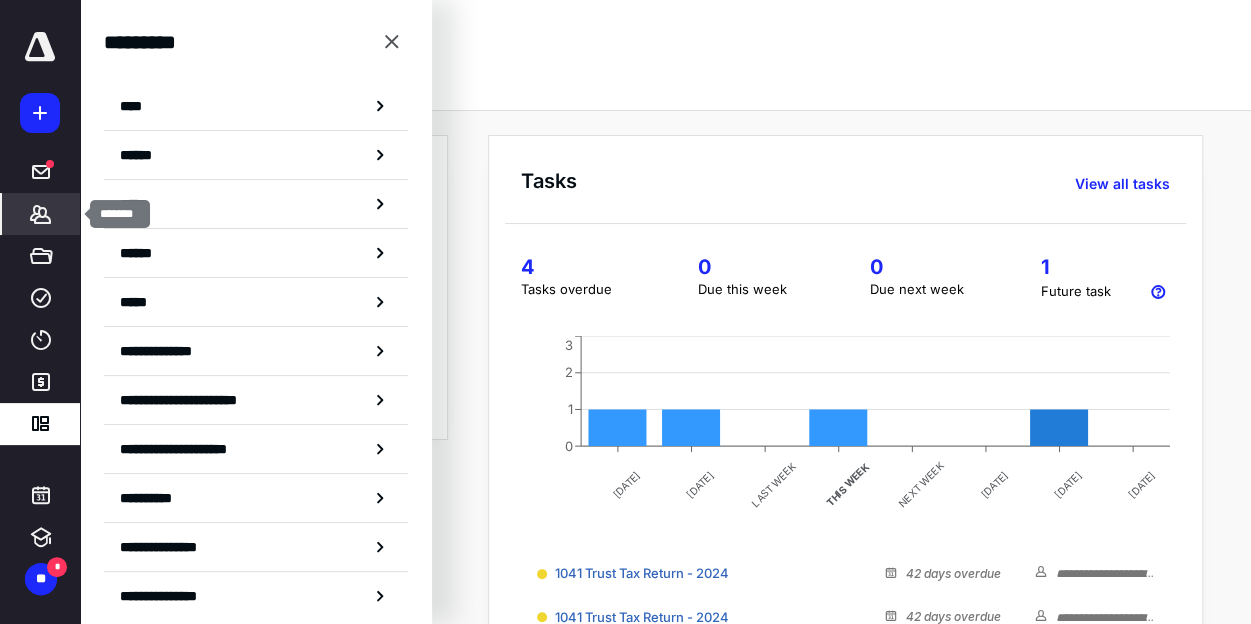 click on "*******" at bounding box center [41, 214] 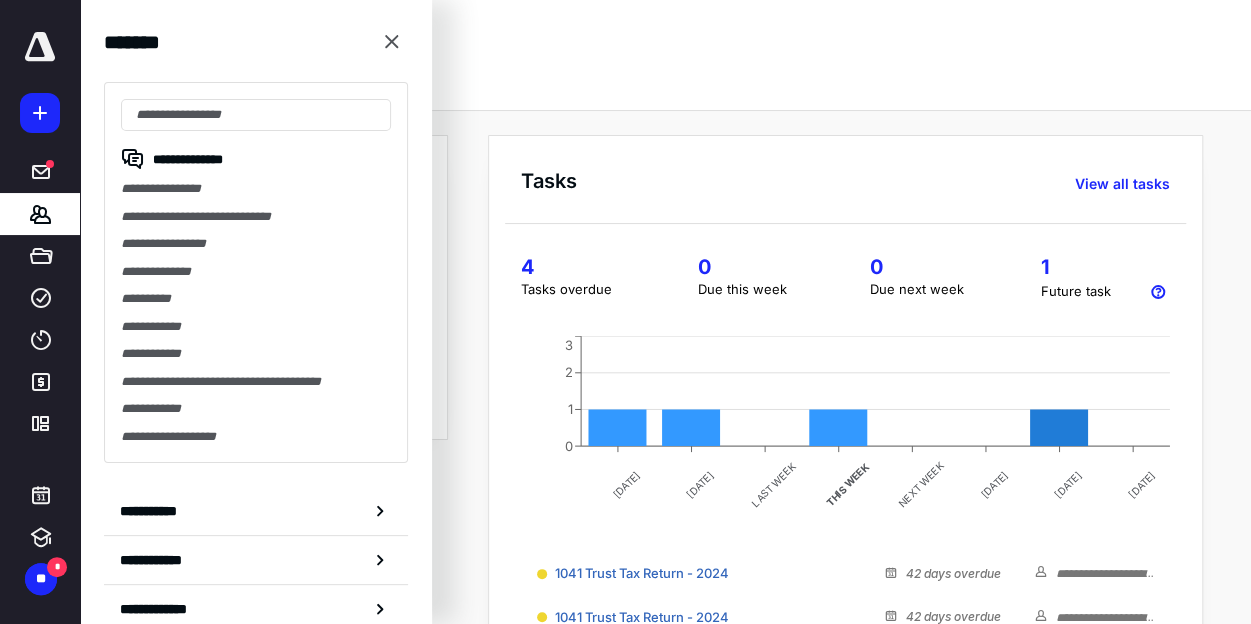 click at bounding box center (40, 47) 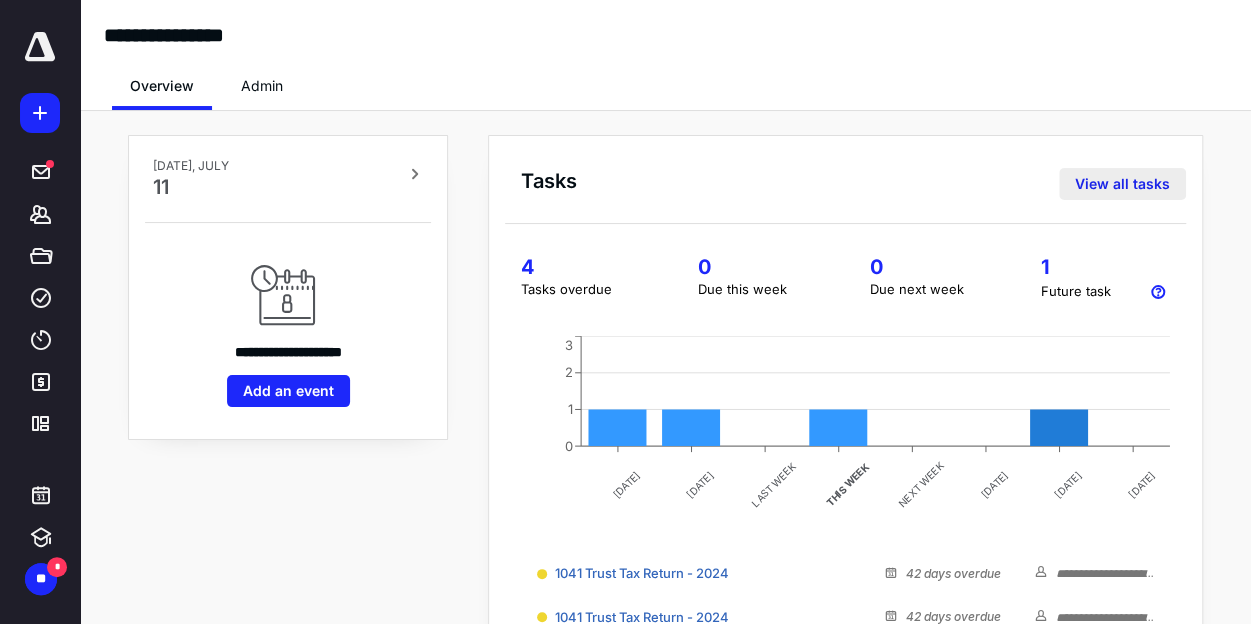 click on "View all tasks" at bounding box center (1122, 184) 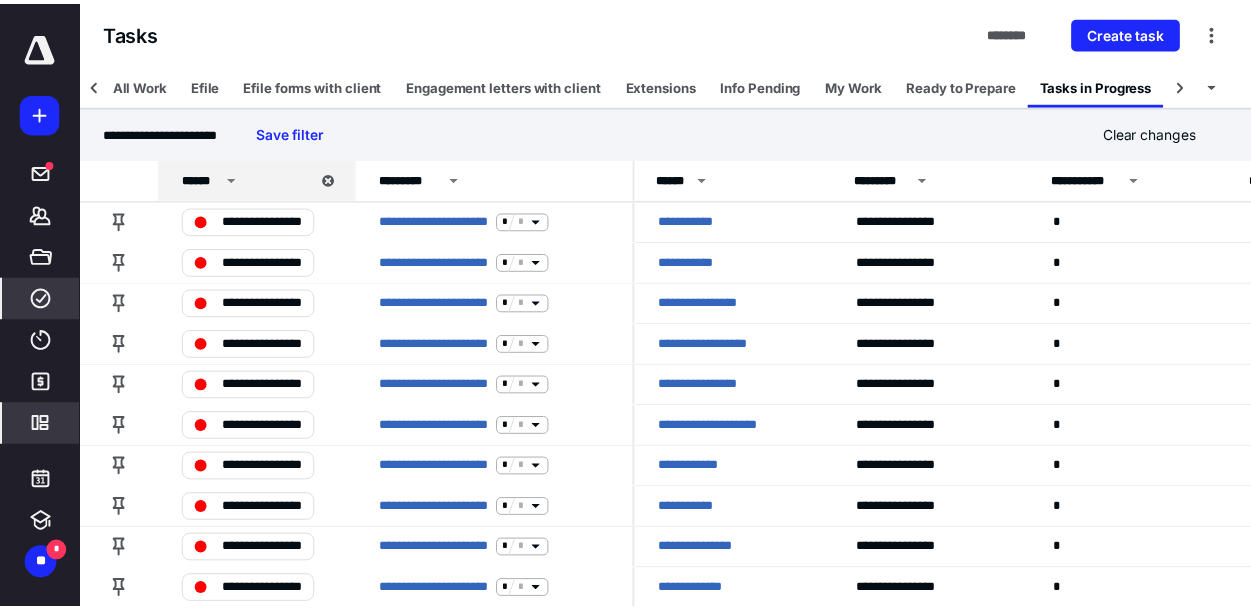 scroll, scrollTop: 0, scrollLeft: 115, axis: horizontal 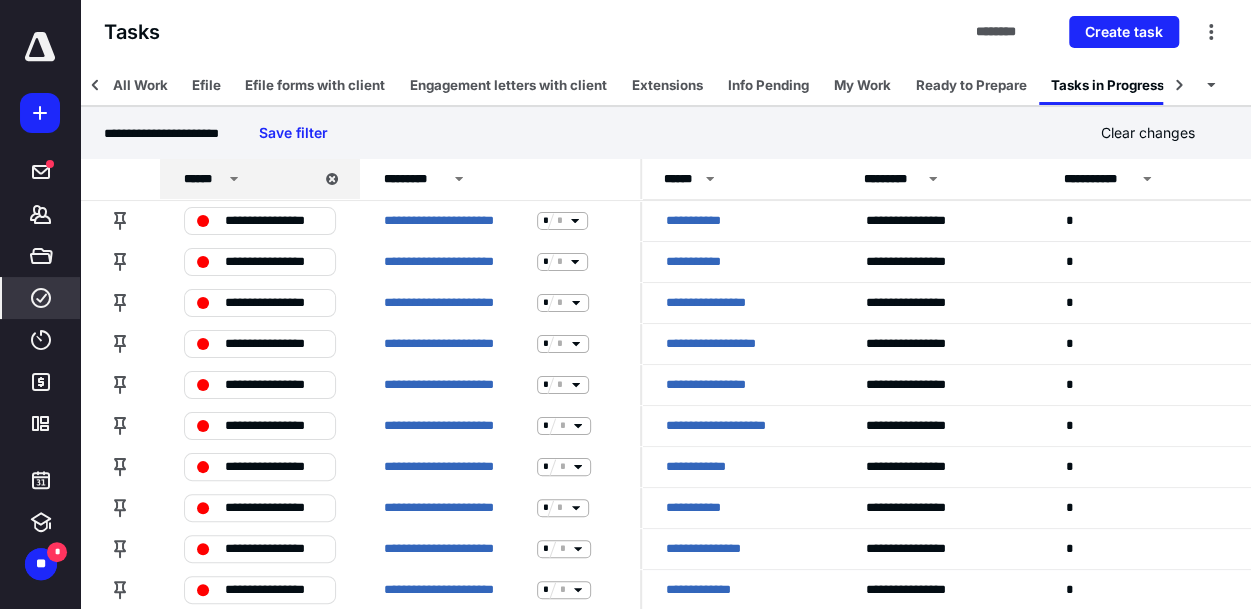 click on "******" at bounding box center [203, 179] 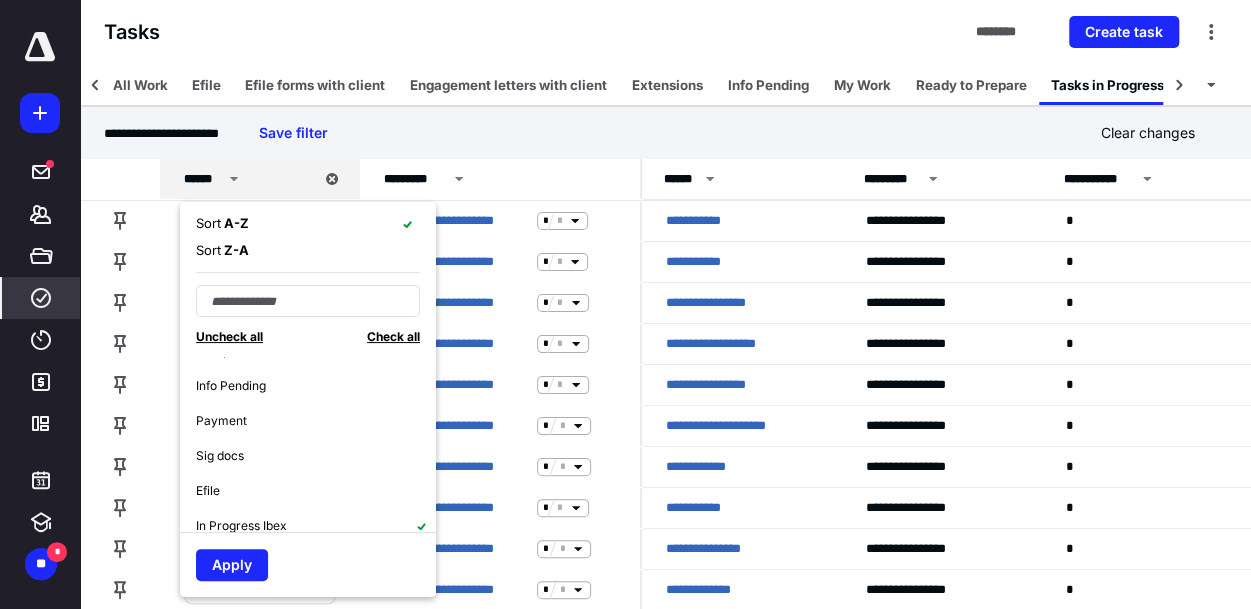 scroll, scrollTop: 304, scrollLeft: 0, axis: vertical 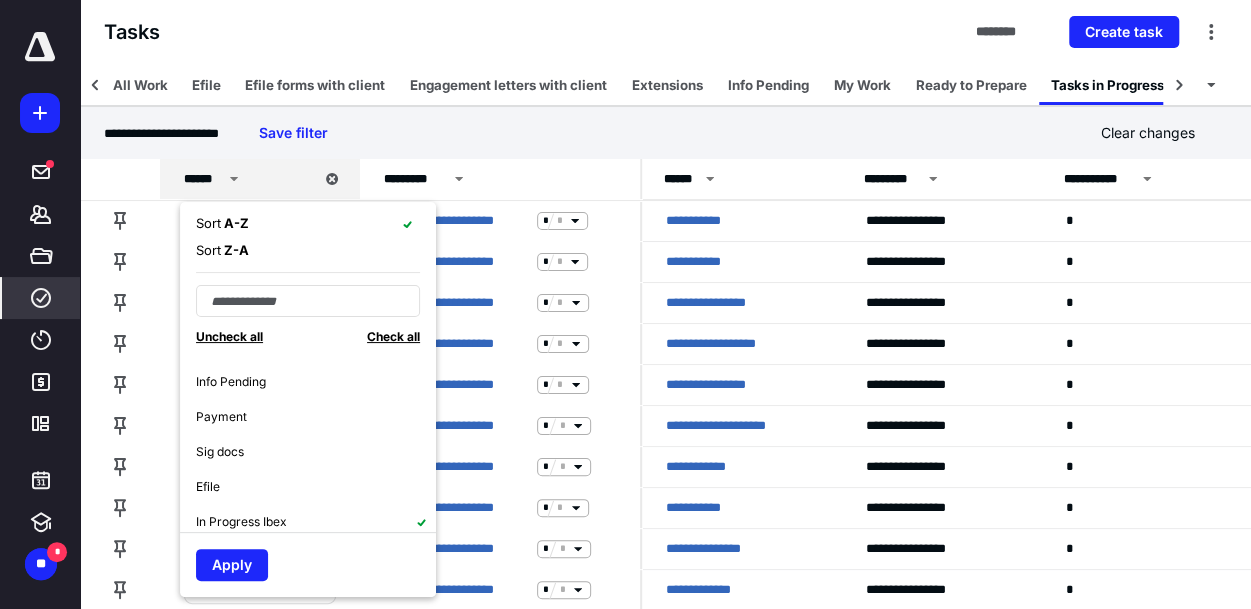 click on "No status Not started Ready In progress On hold Draft Needs review With client Completed Info Pending Payment Sig docs Efile In Progress Ibex In Progress Symbosis Not required" at bounding box center (316, 444) 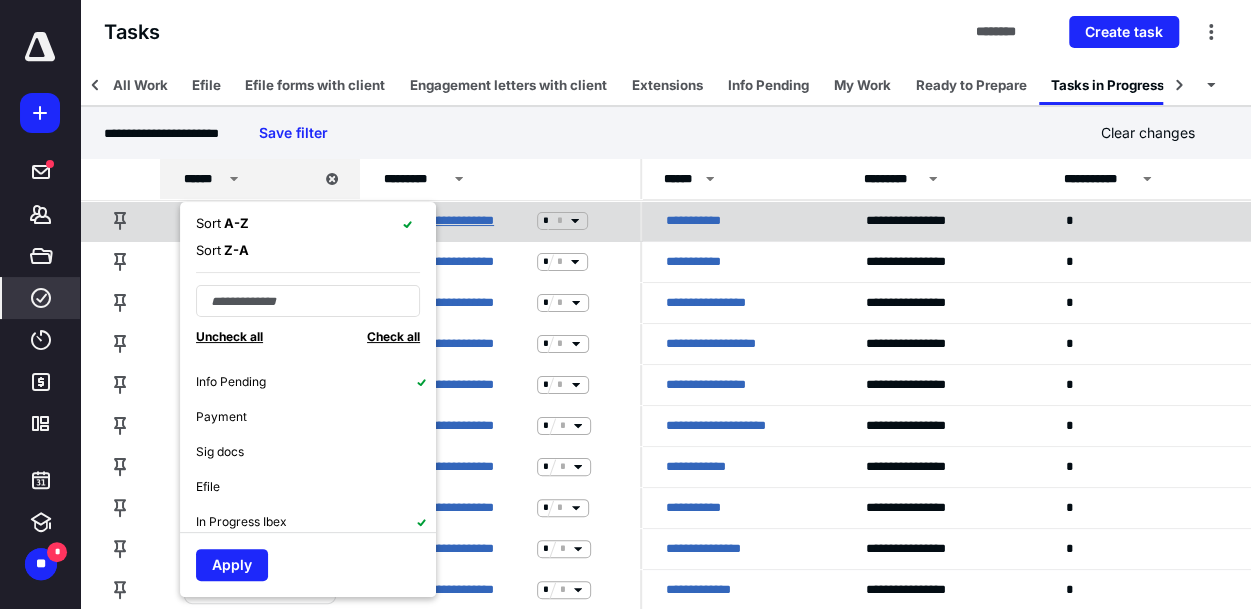 scroll, scrollTop: 14, scrollLeft: 0, axis: vertical 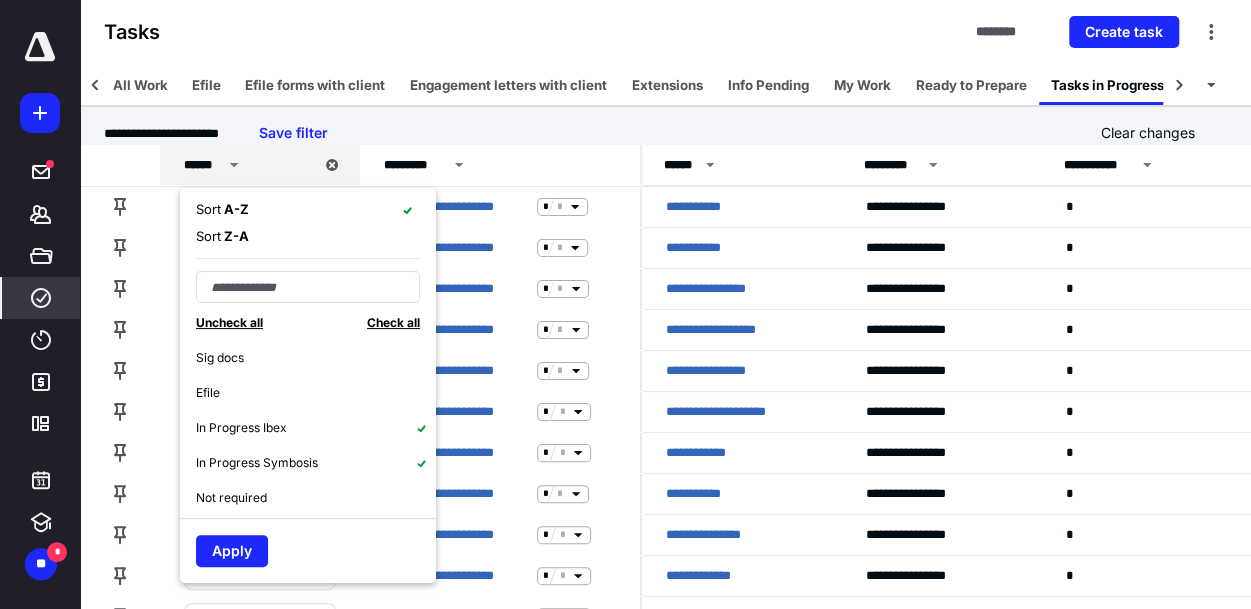 click on "In Progress Ibex" at bounding box center (316, 427) 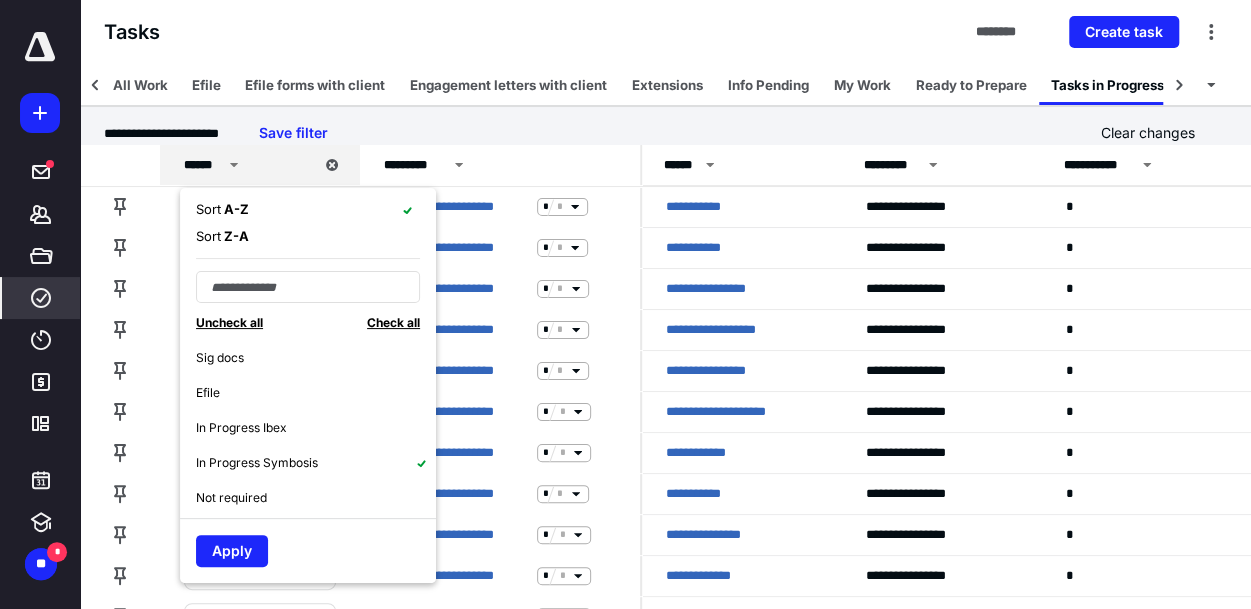click on "In Progress Symbosis" at bounding box center [316, 462] 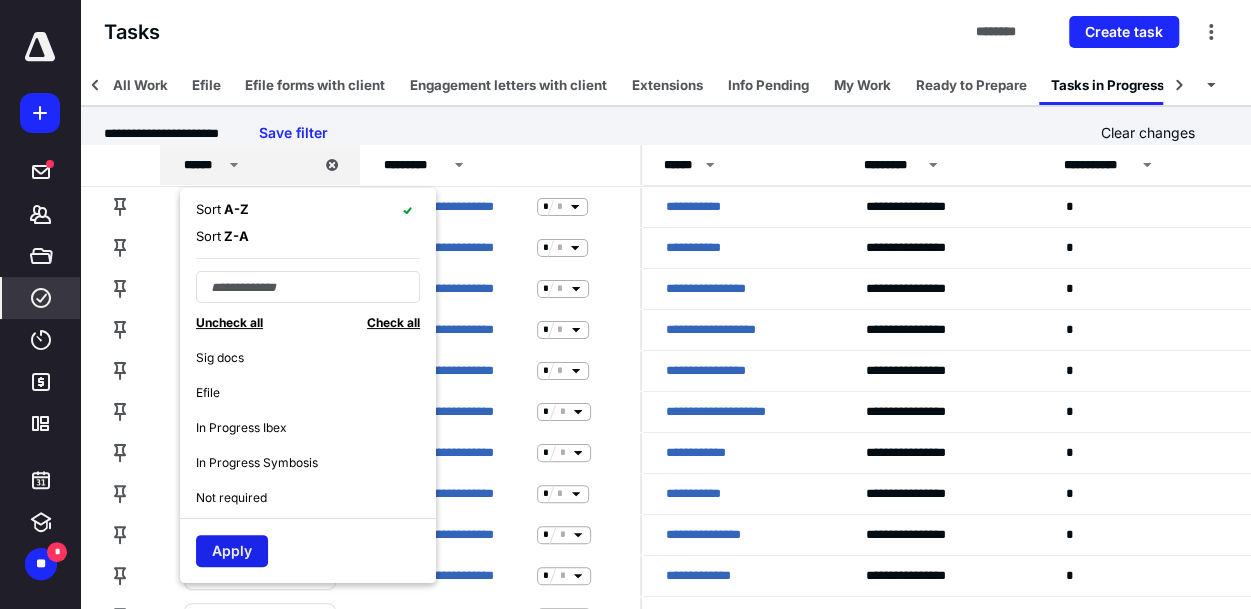 click on "Apply" at bounding box center [232, 551] 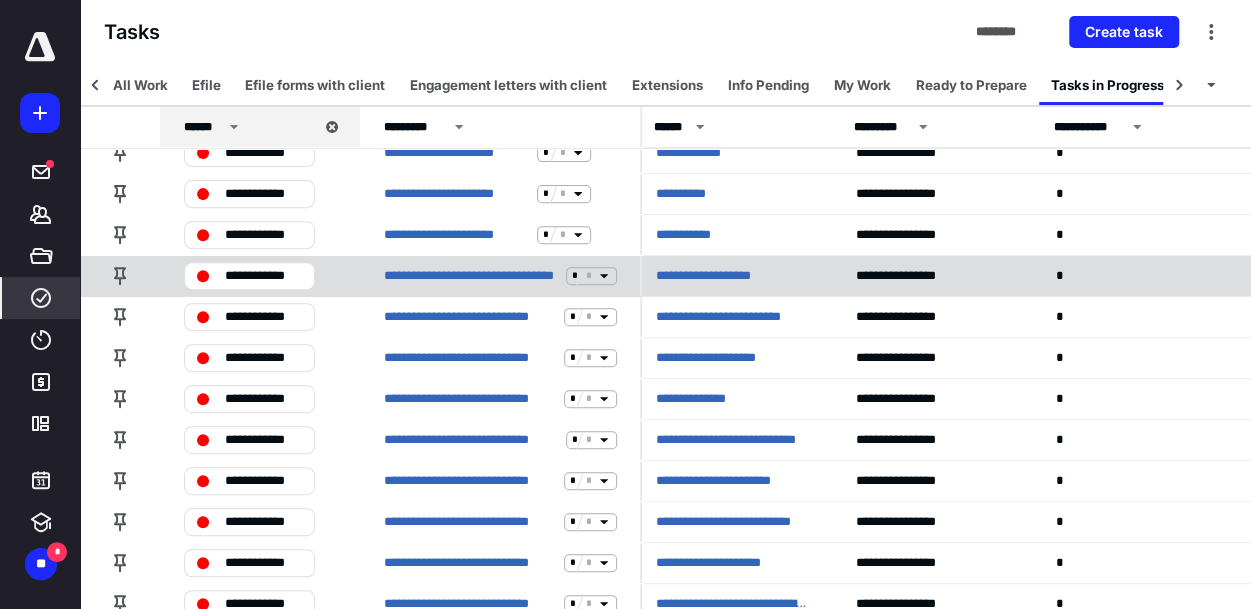 scroll, scrollTop: 273, scrollLeft: 0, axis: vertical 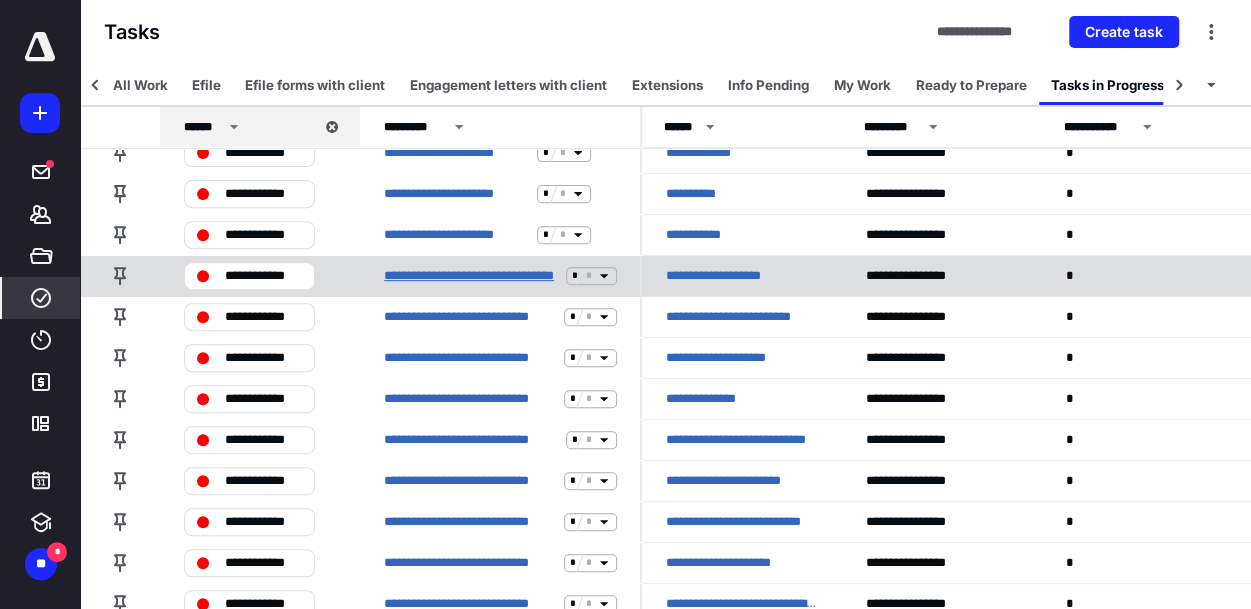 click on "**********" at bounding box center (471, 276) 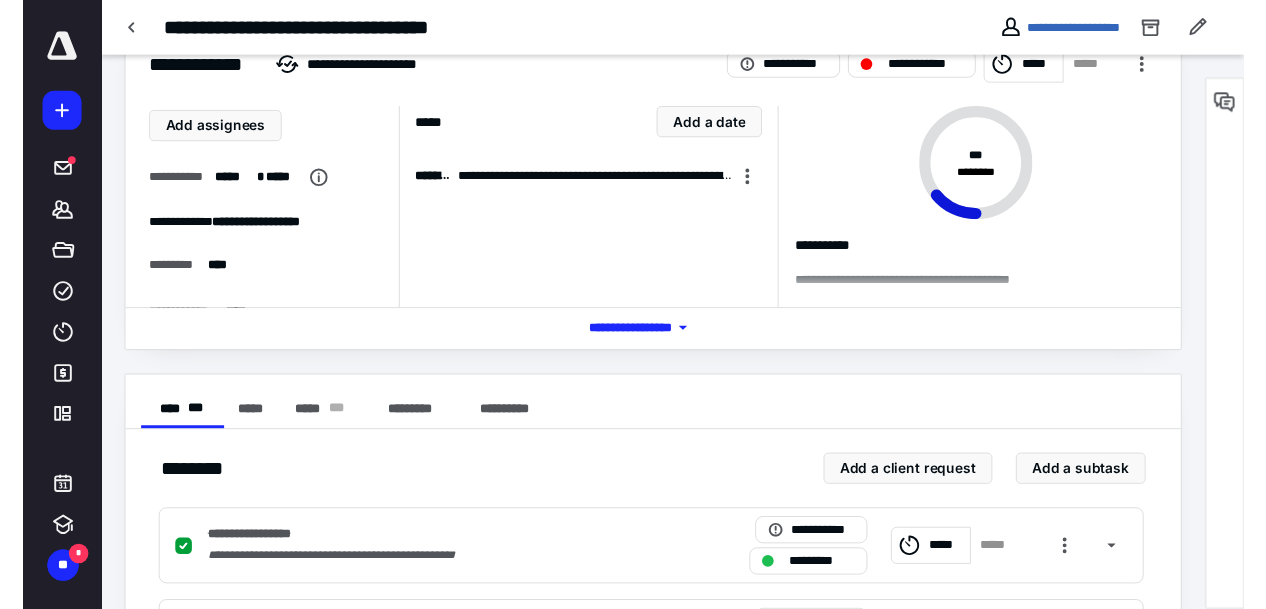 scroll, scrollTop: 0, scrollLeft: 0, axis: both 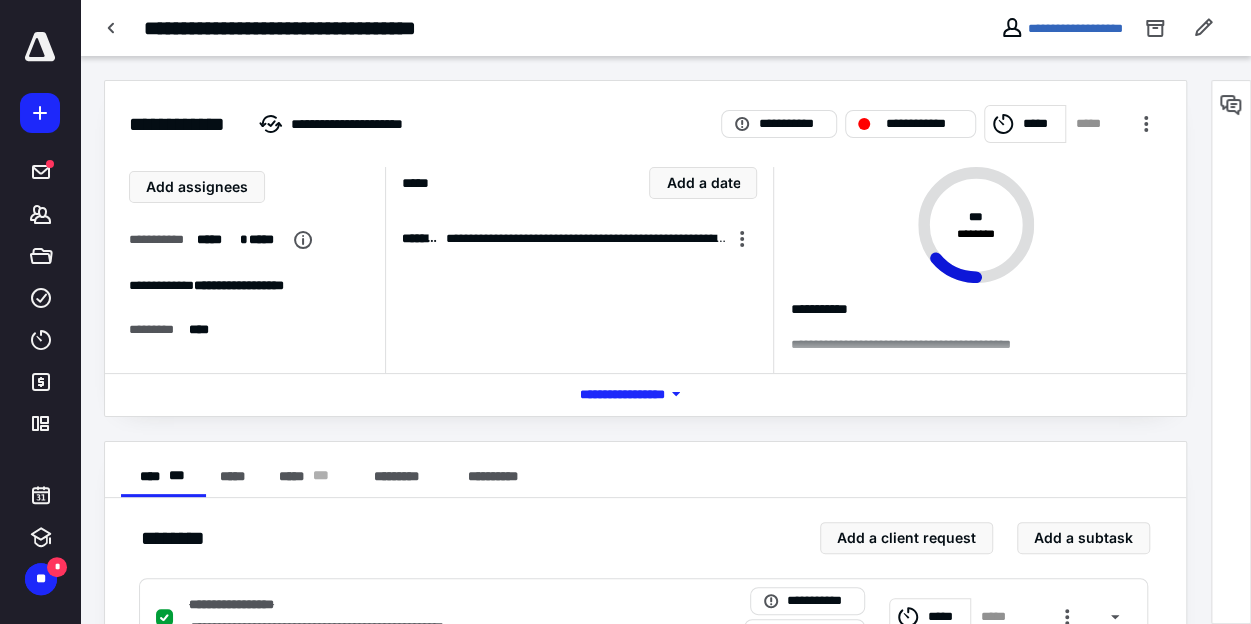 click at bounding box center (40, 47) 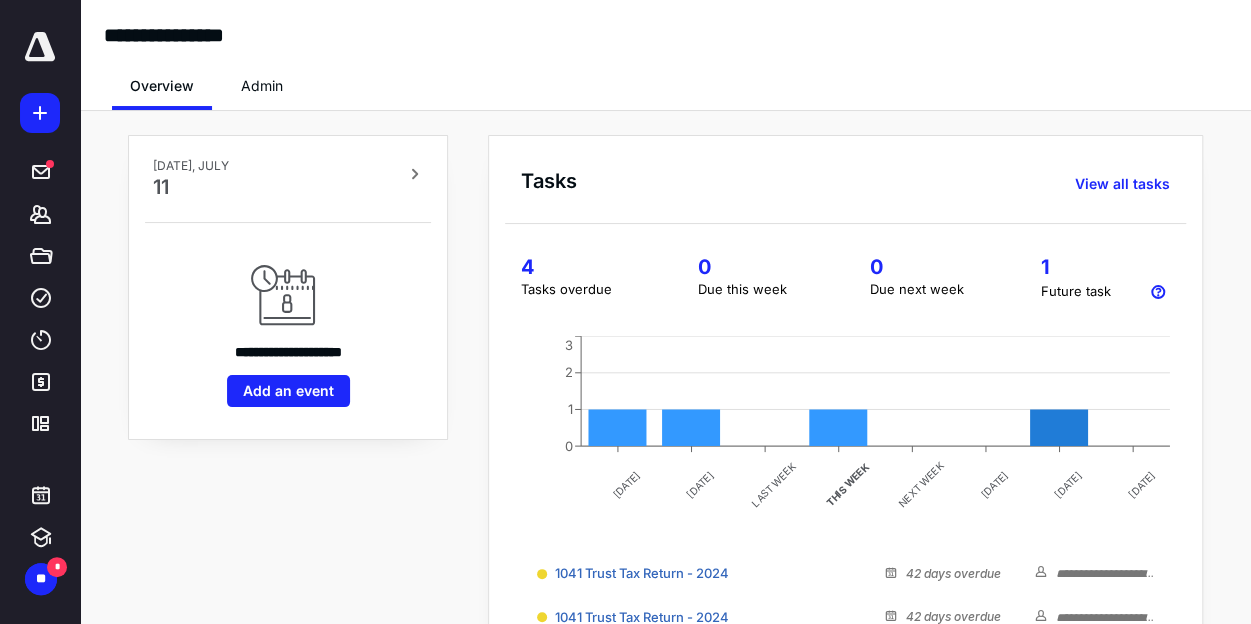 click at bounding box center (40, 47) 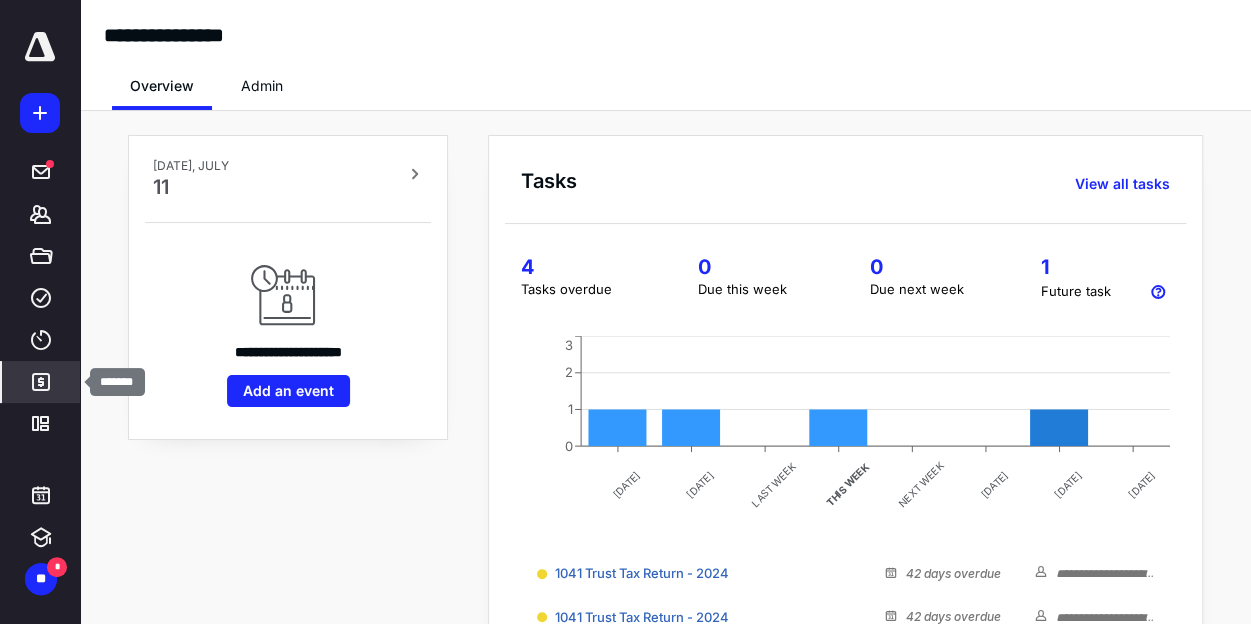 click 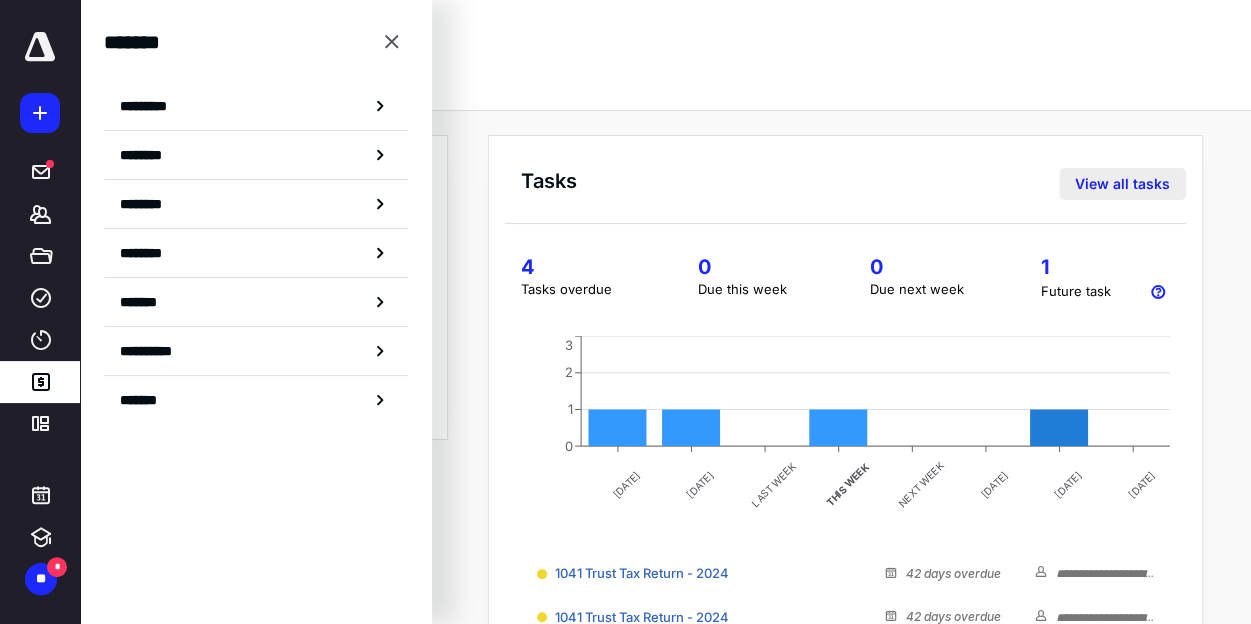 click on "View all tasks" at bounding box center (1122, 184) 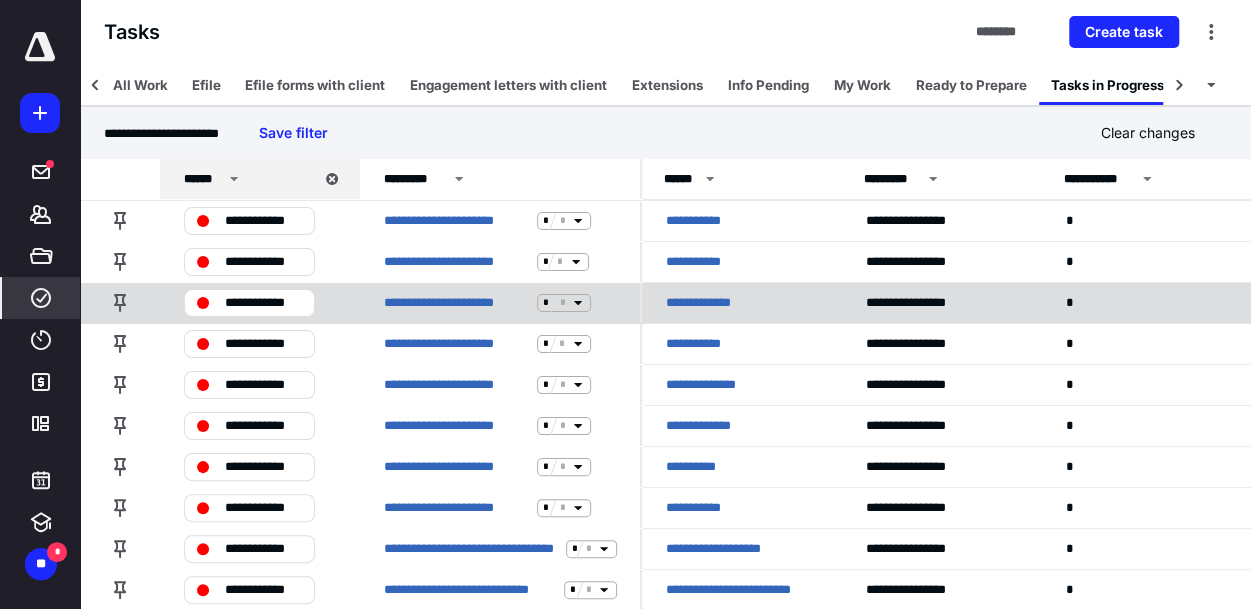 scroll, scrollTop: 0, scrollLeft: 115, axis: horizontal 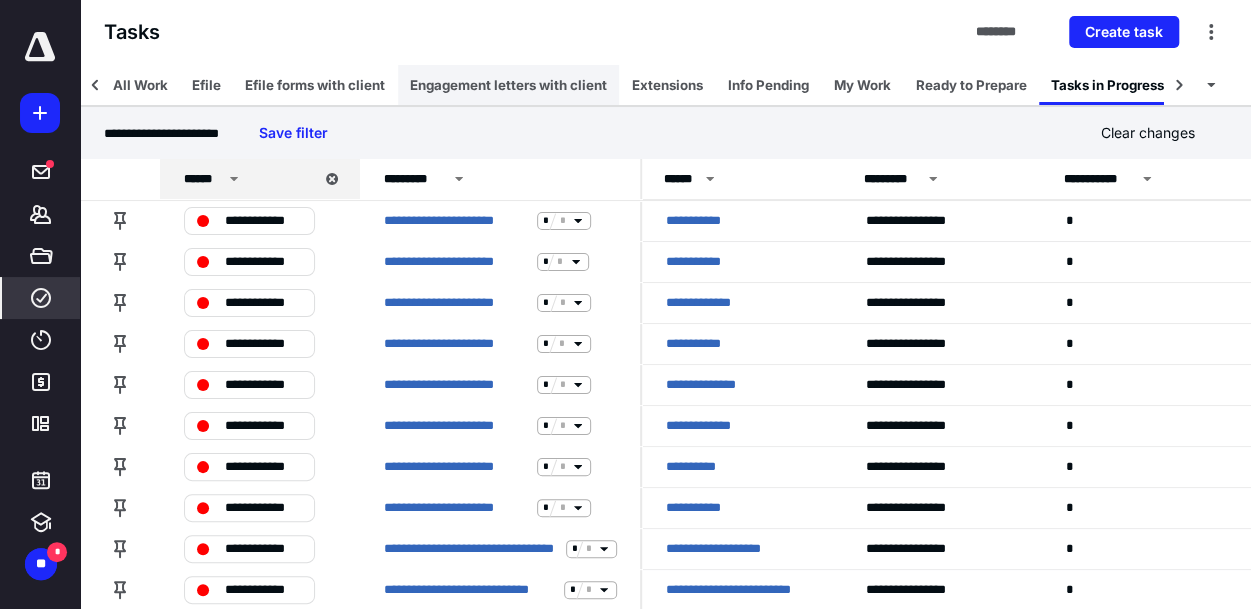 click on "Engagement letters with client" at bounding box center [508, 85] 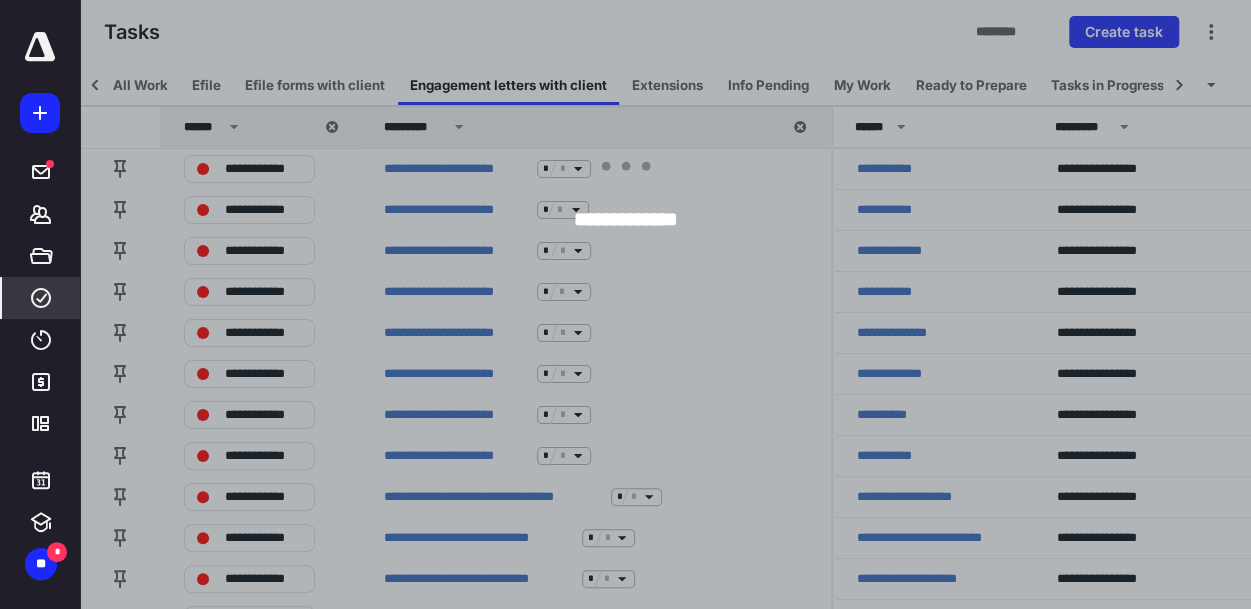 scroll, scrollTop: 0, scrollLeft: 130, axis: horizontal 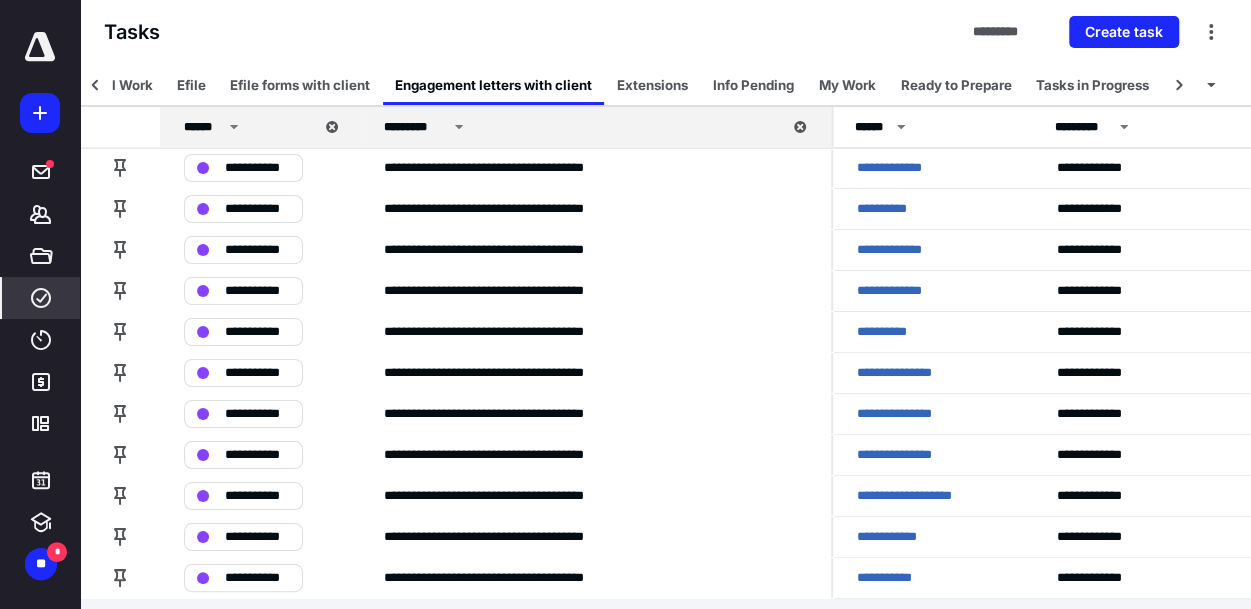 click on "********* *****" at bounding box center (665, 621) 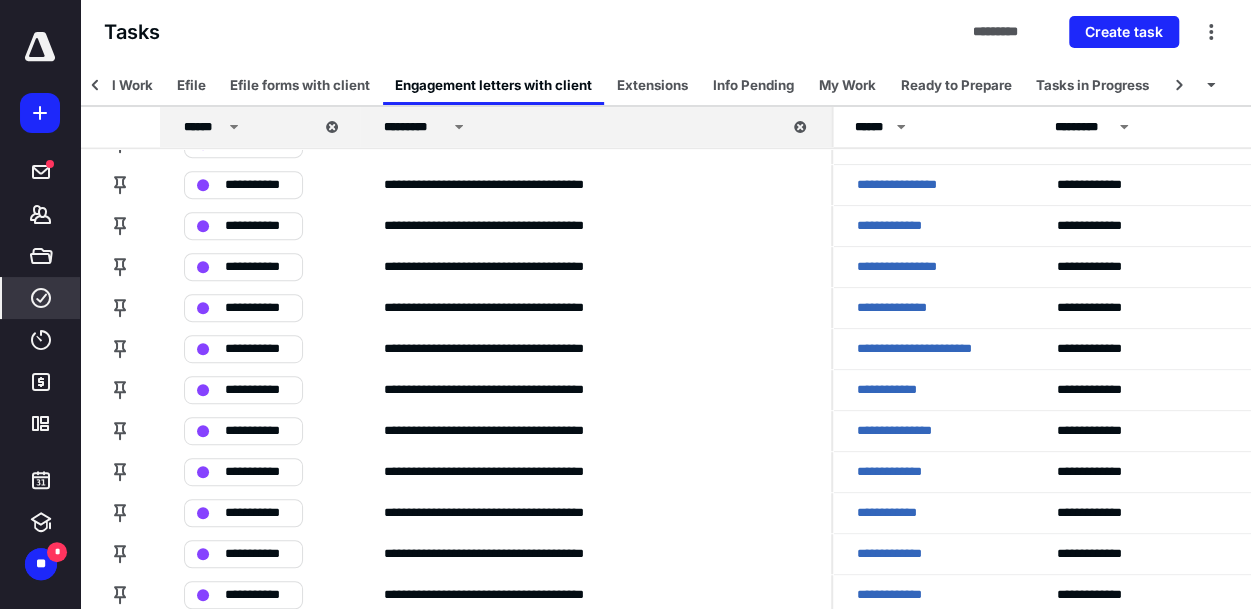 scroll, scrollTop: 4160, scrollLeft: 0, axis: vertical 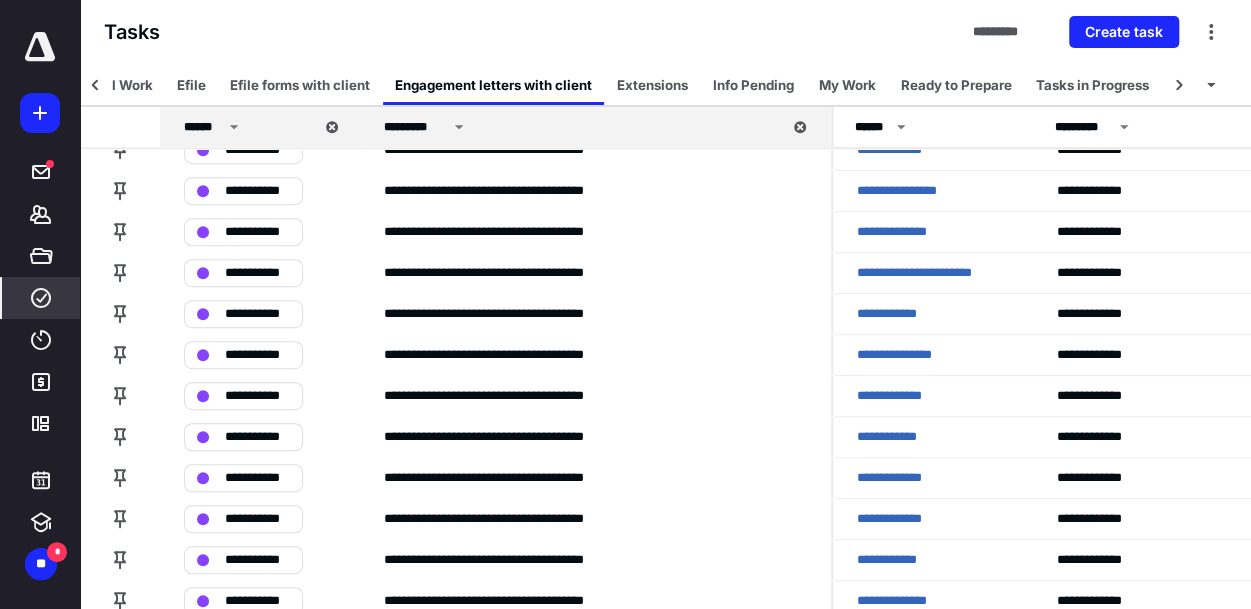 click at bounding box center [40, 47] 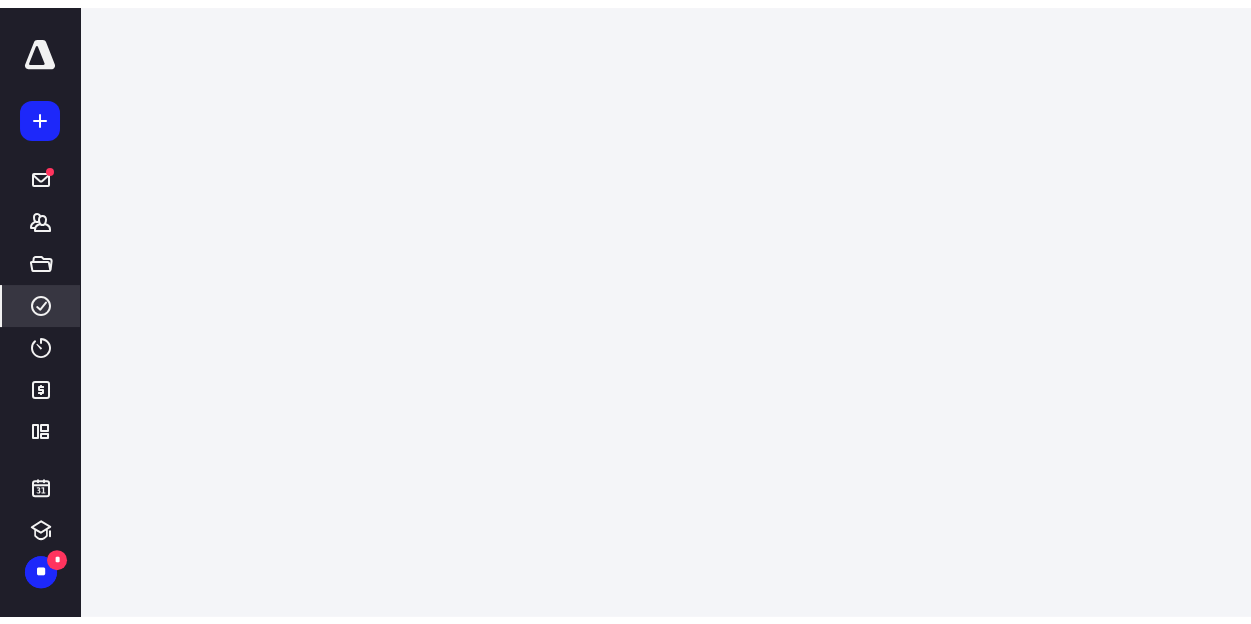 scroll, scrollTop: 0, scrollLeft: 0, axis: both 